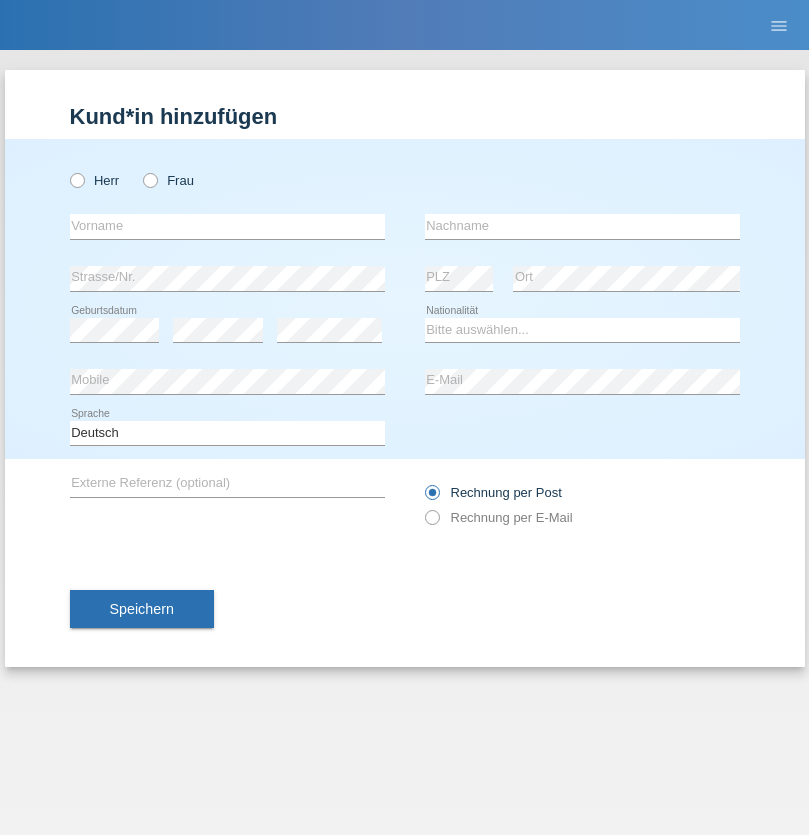 scroll, scrollTop: 0, scrollLeft: 0, axis: both 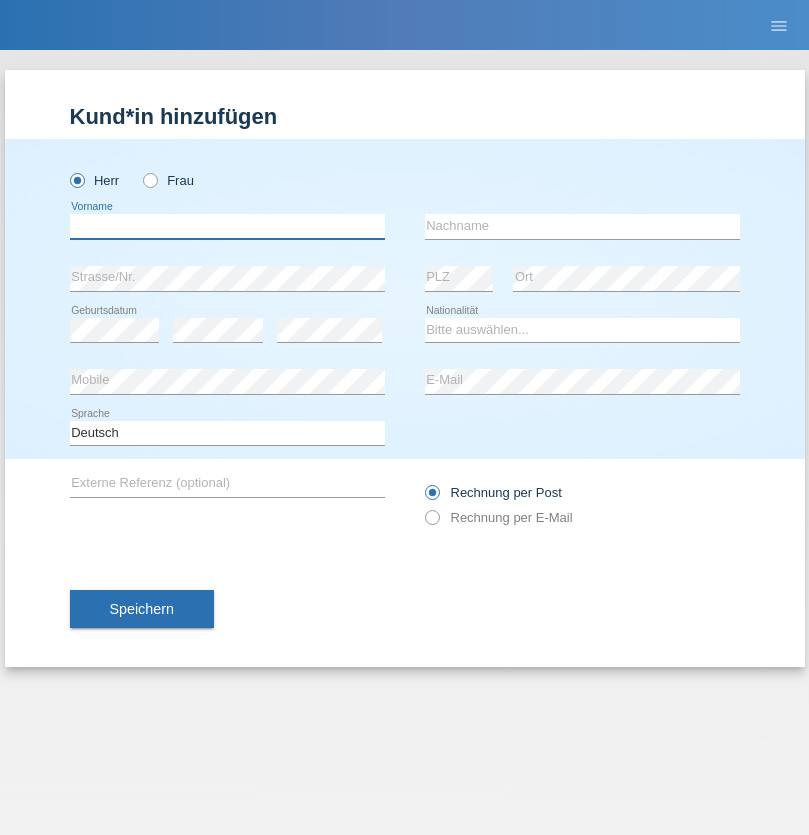 click at bounding box center (227, 226) 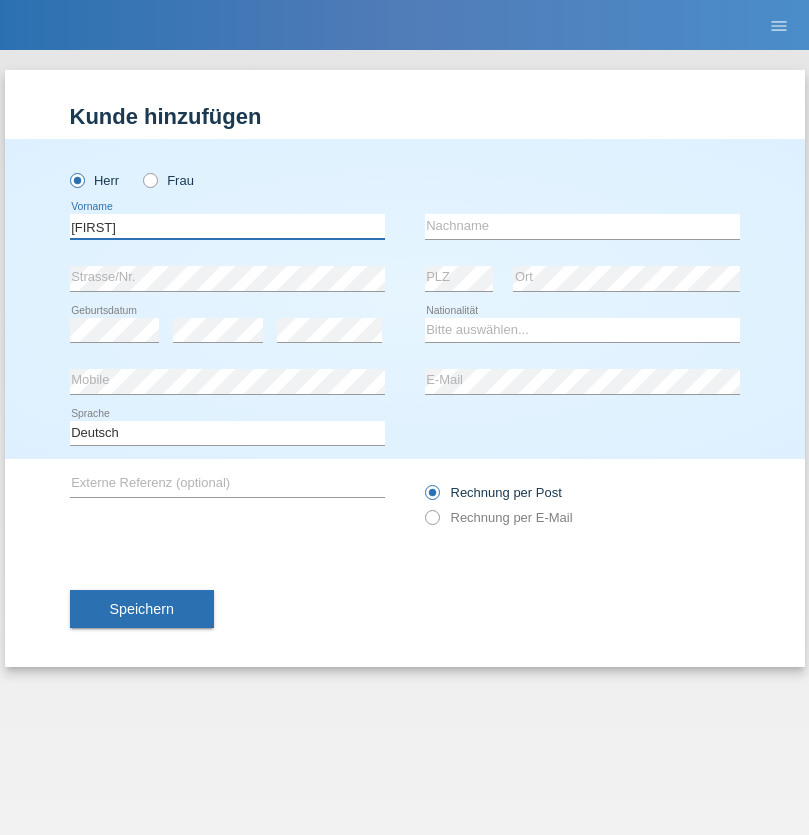 type on "[NAME]" 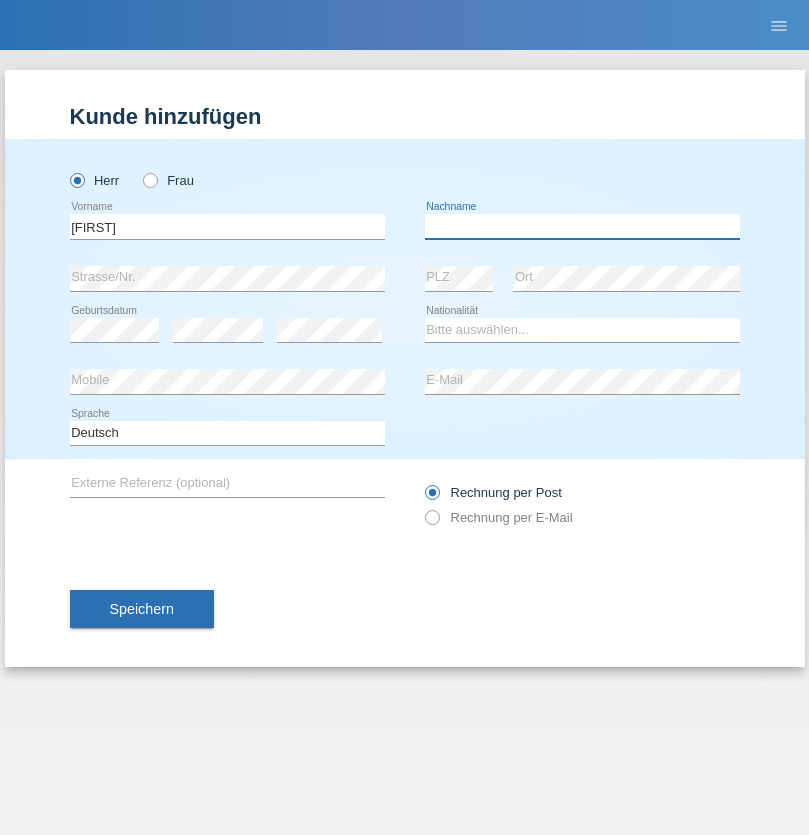 click at bounding box center (582, 226) 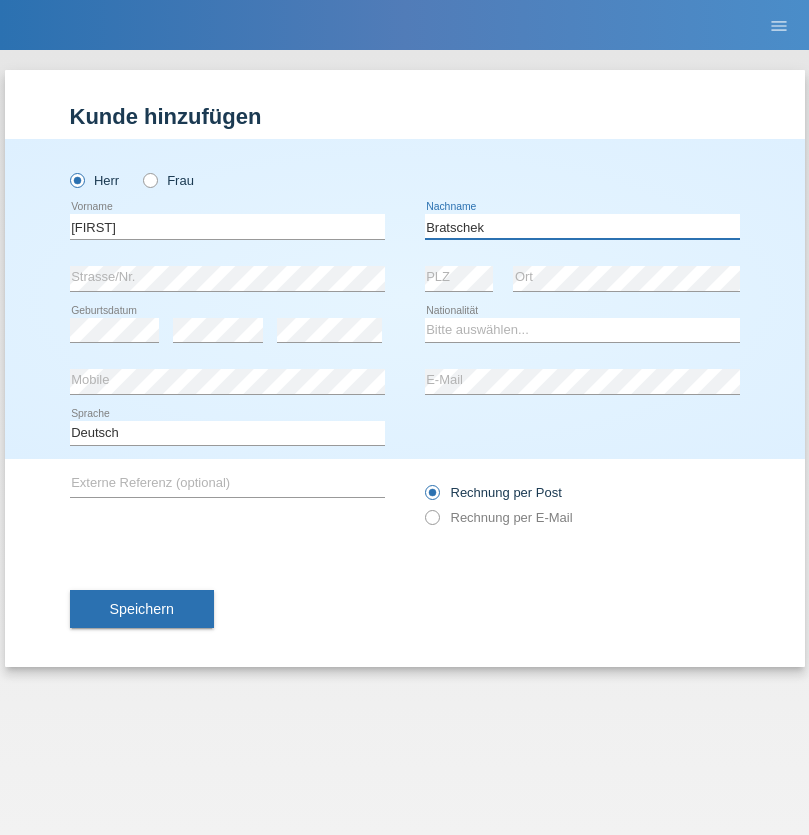 type on "[LAST]" 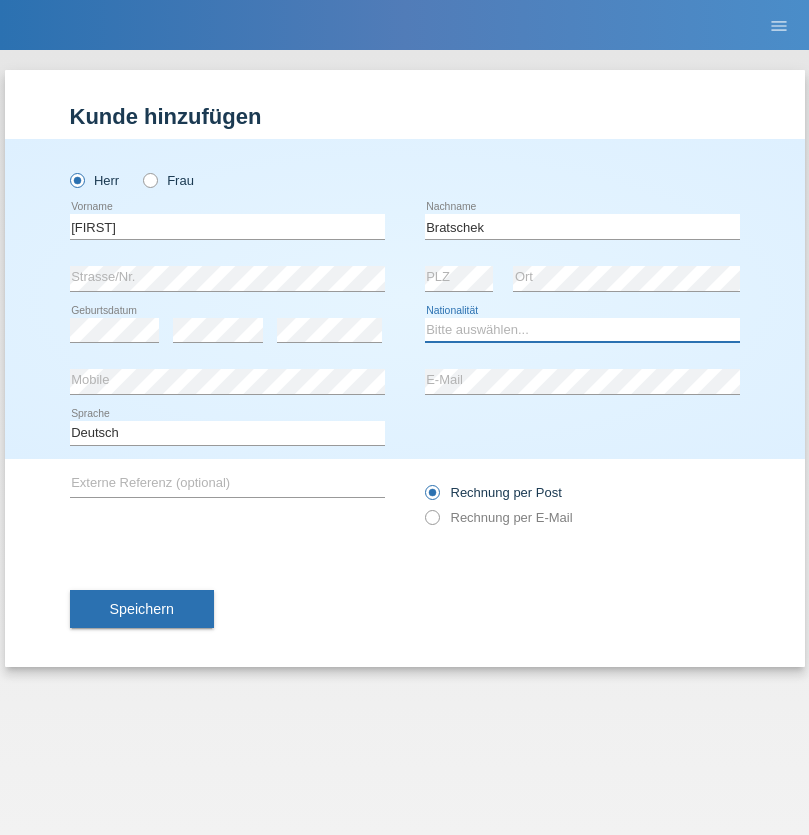 select on "DE" 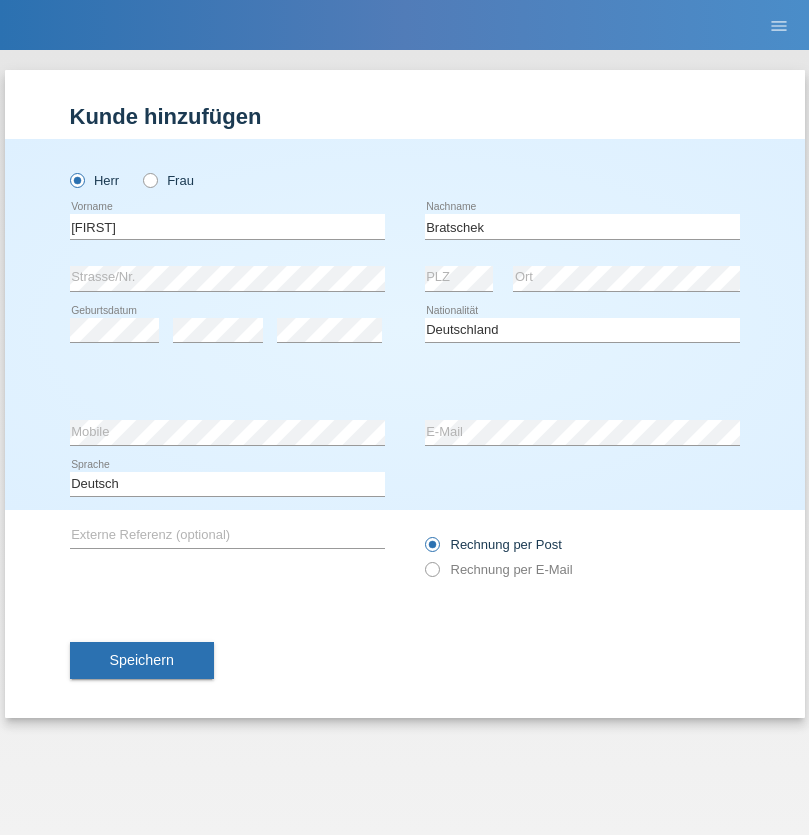 select on "C" 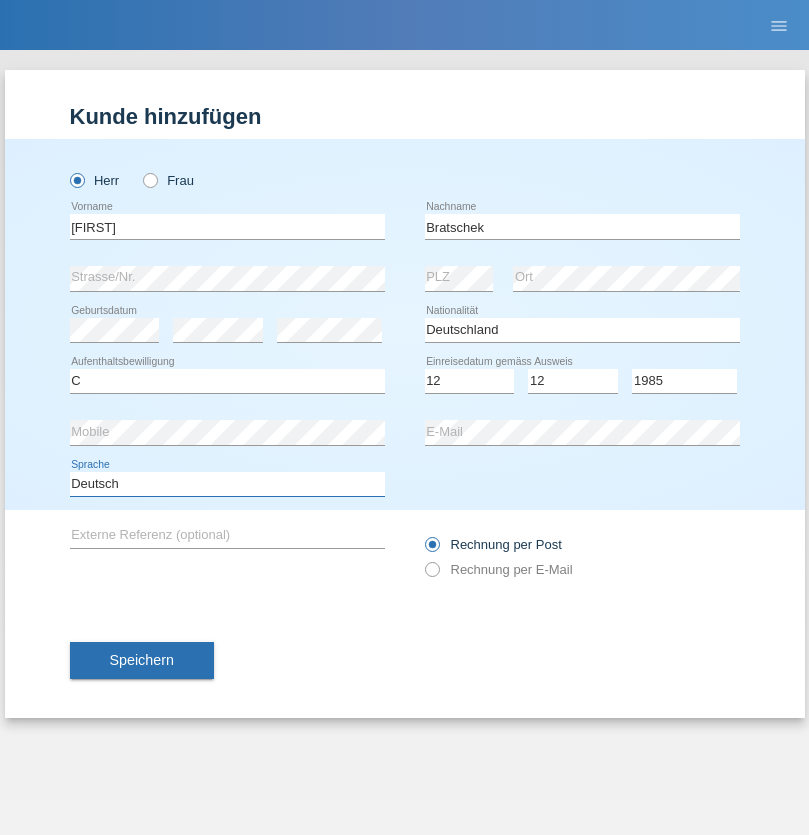 select on "en" 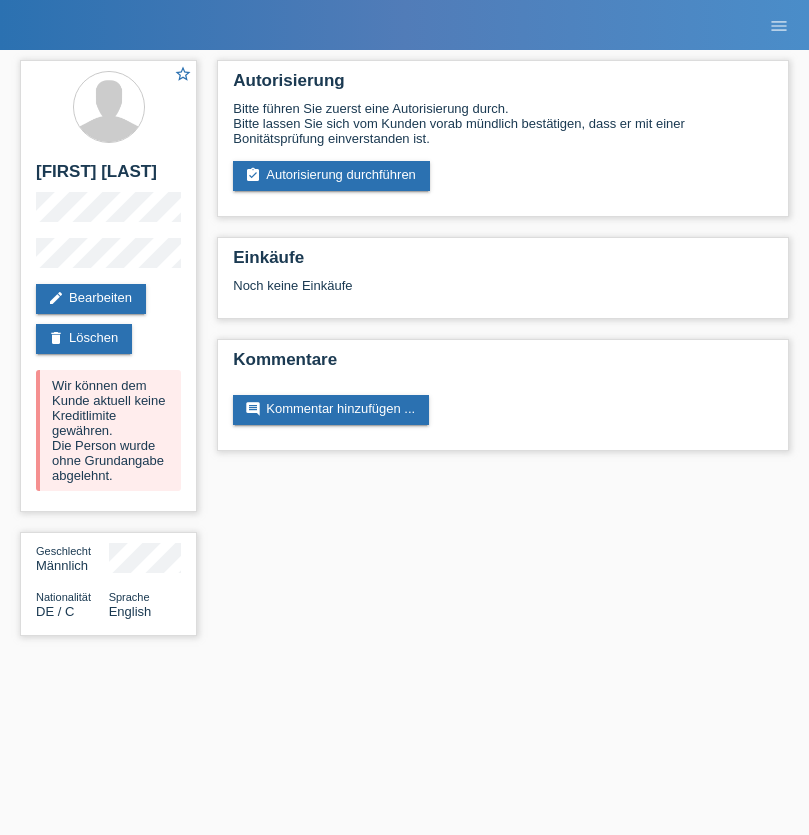 scroll, scrollTop: 0, scrollLeft: 0, axis: both 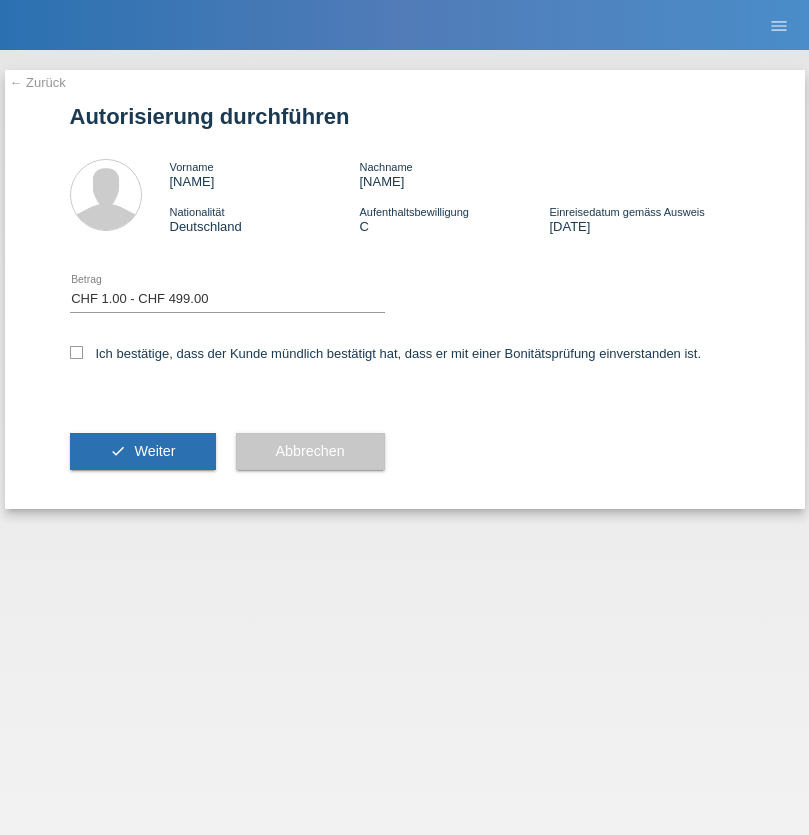 select on "1" 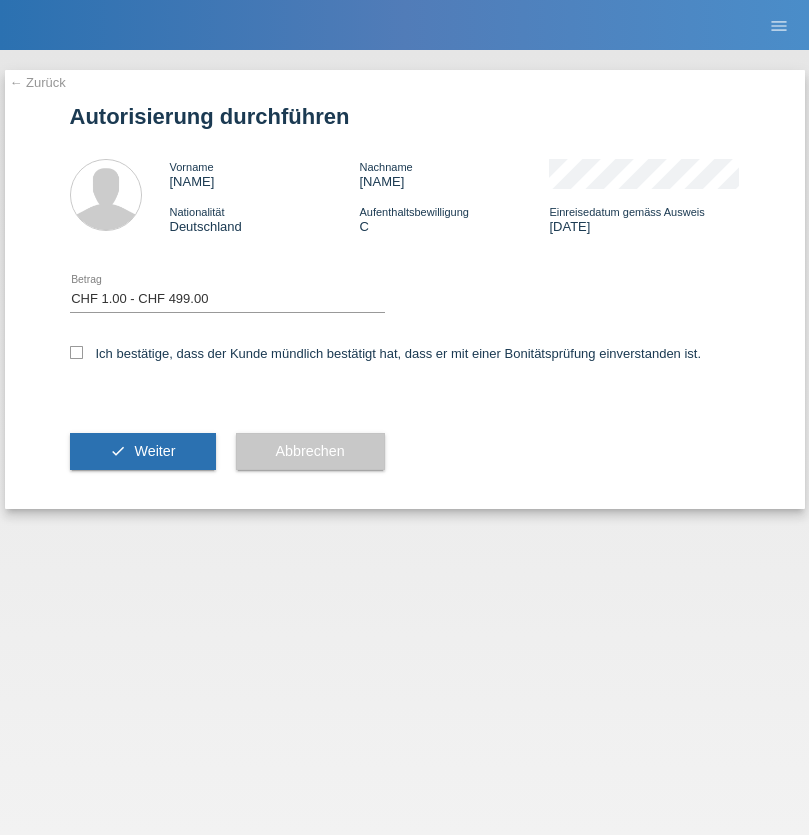 checkbox on "true" 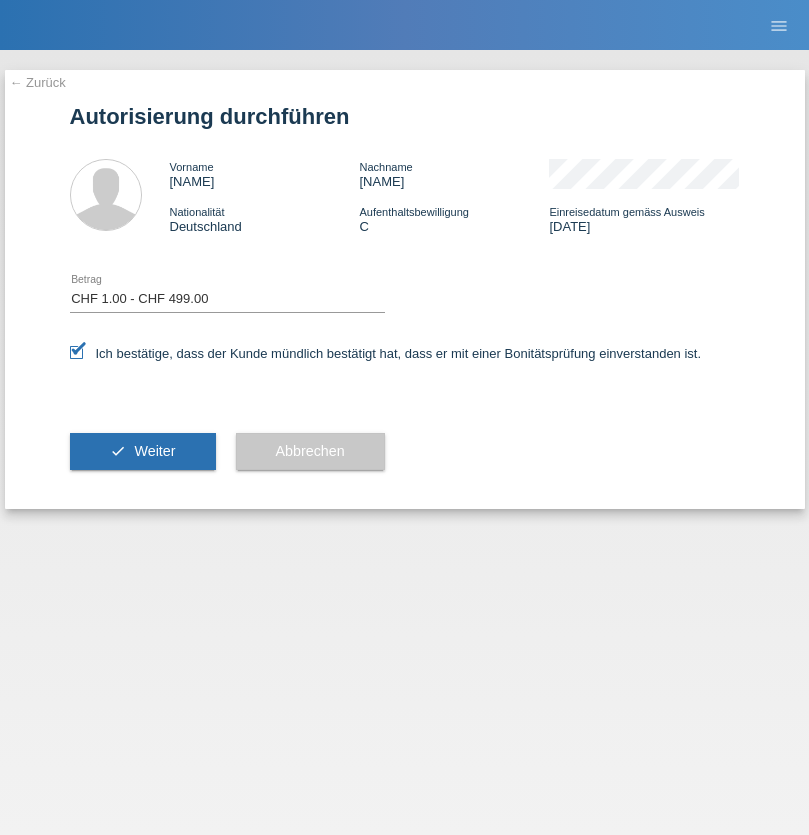 scroll, scrollTop: 0, scrollLeft: 0, axis: both 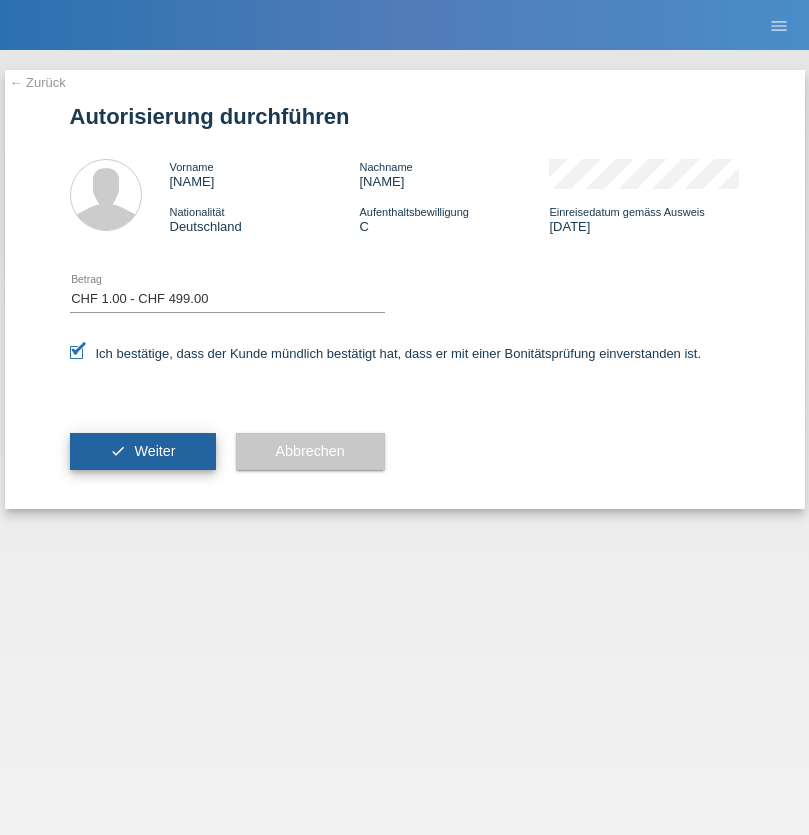 click on "Weiter" at bounding box center [154, 451] 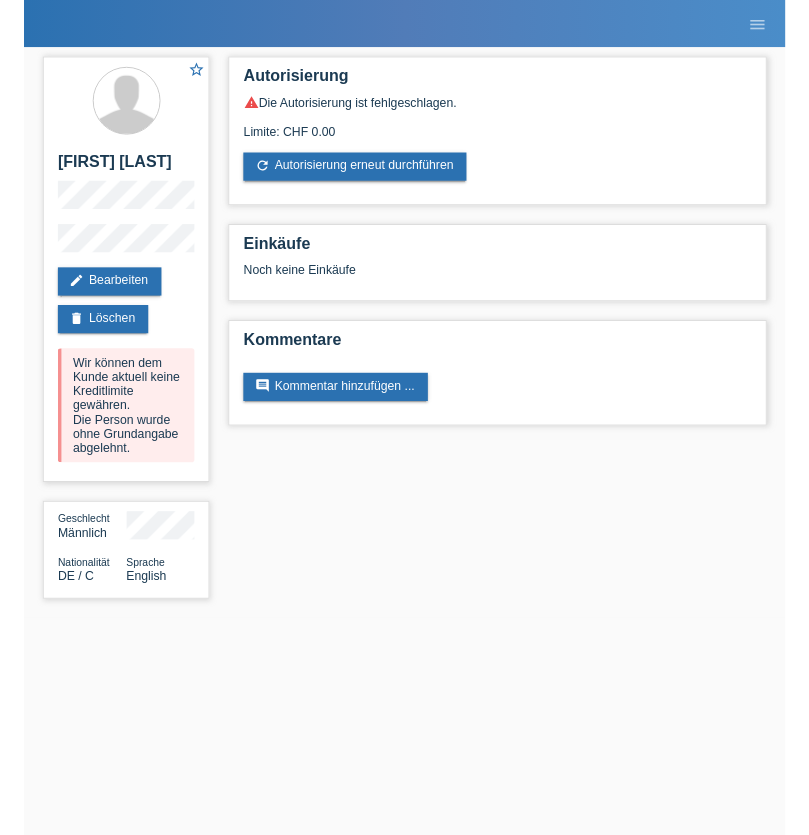 scroll, scrollTop: 0, scrollLeft: 0, axis: both 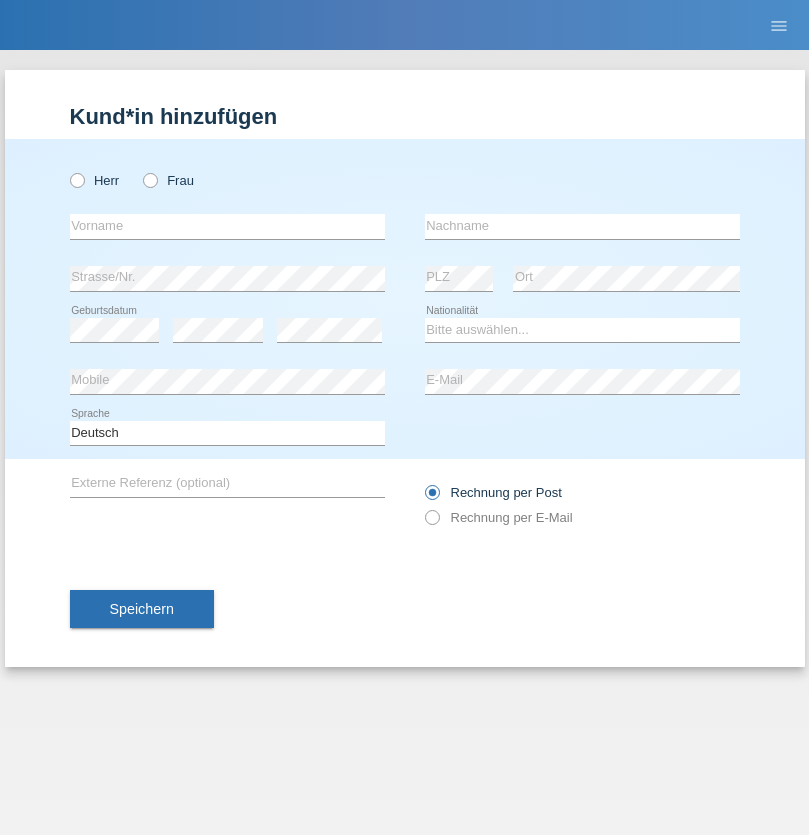 radio on "true" 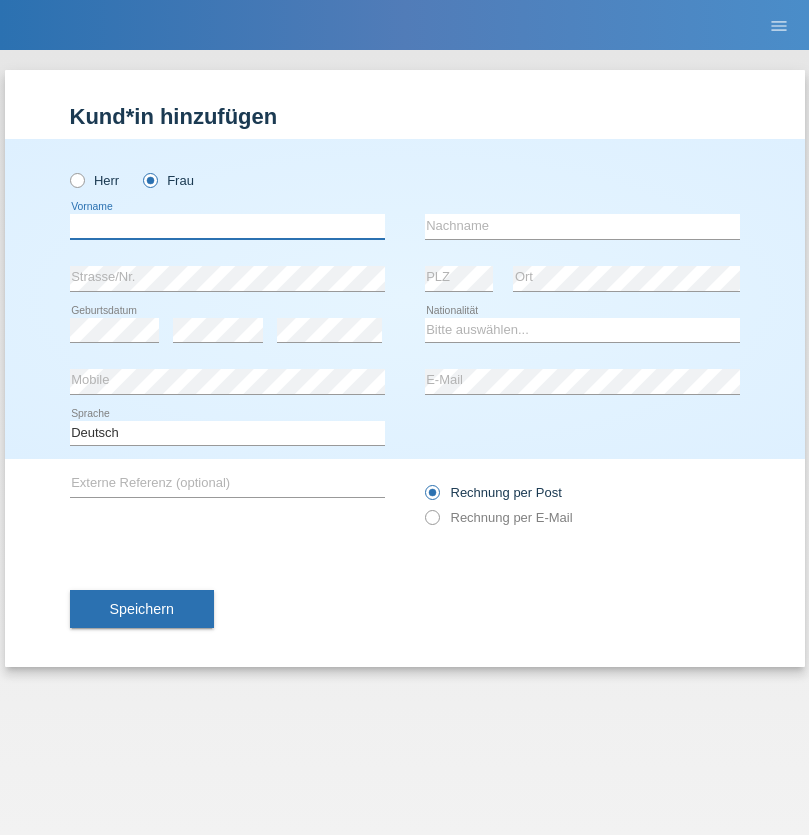 click at bounding box center (227, 226) 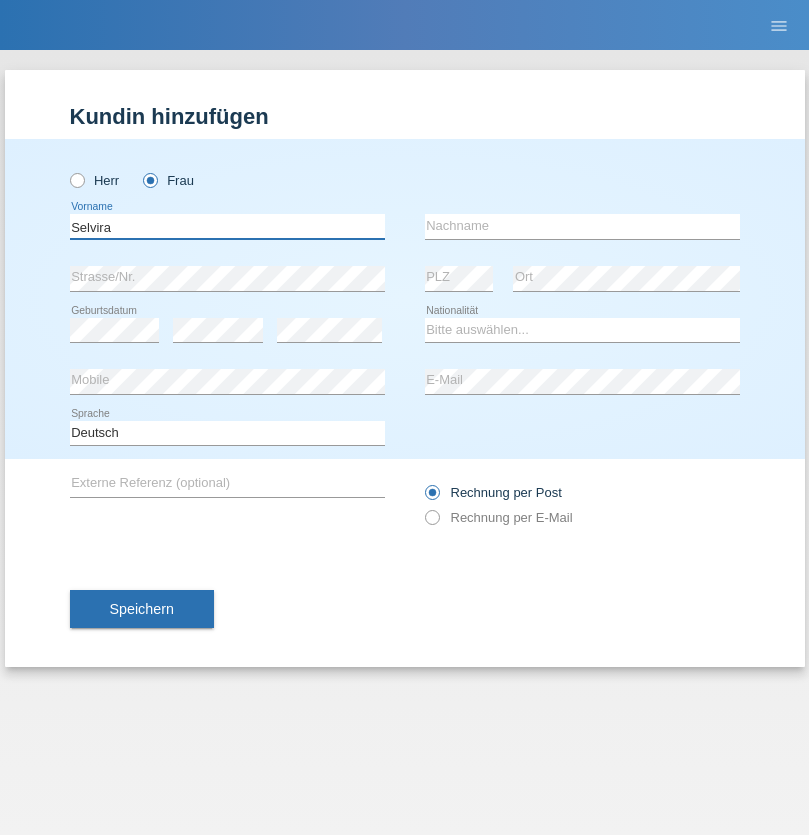 type on "Selvira" 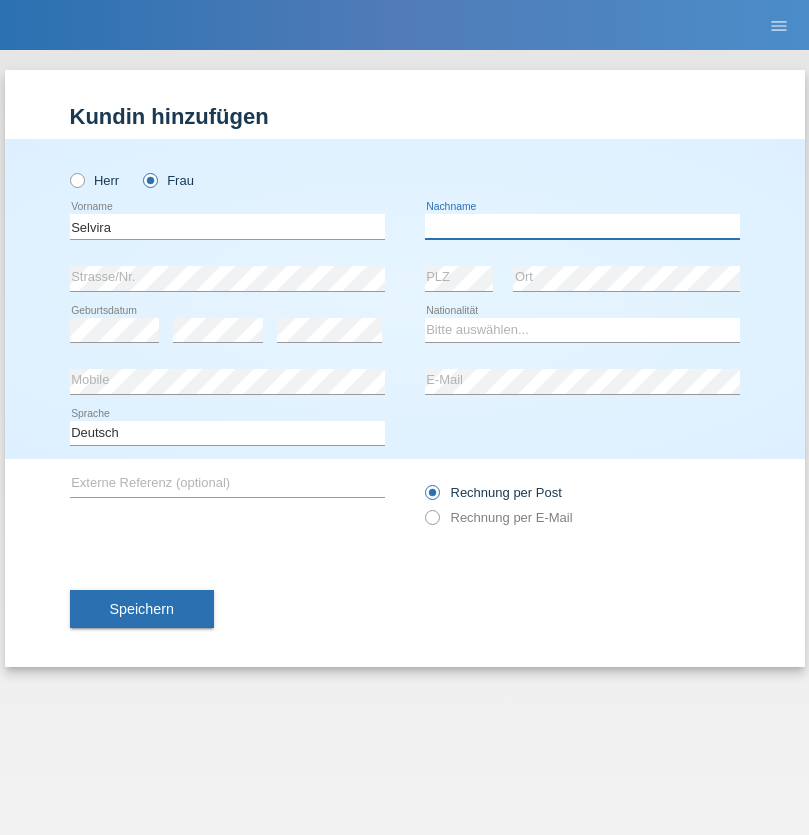 click at bounding box center [582, 226] 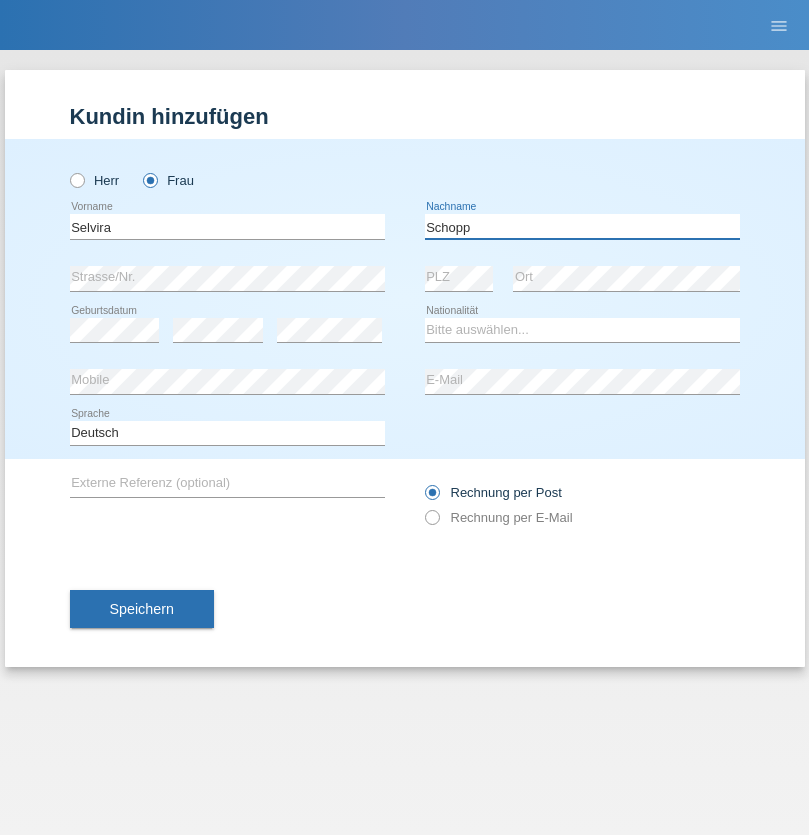type on "Schopp" 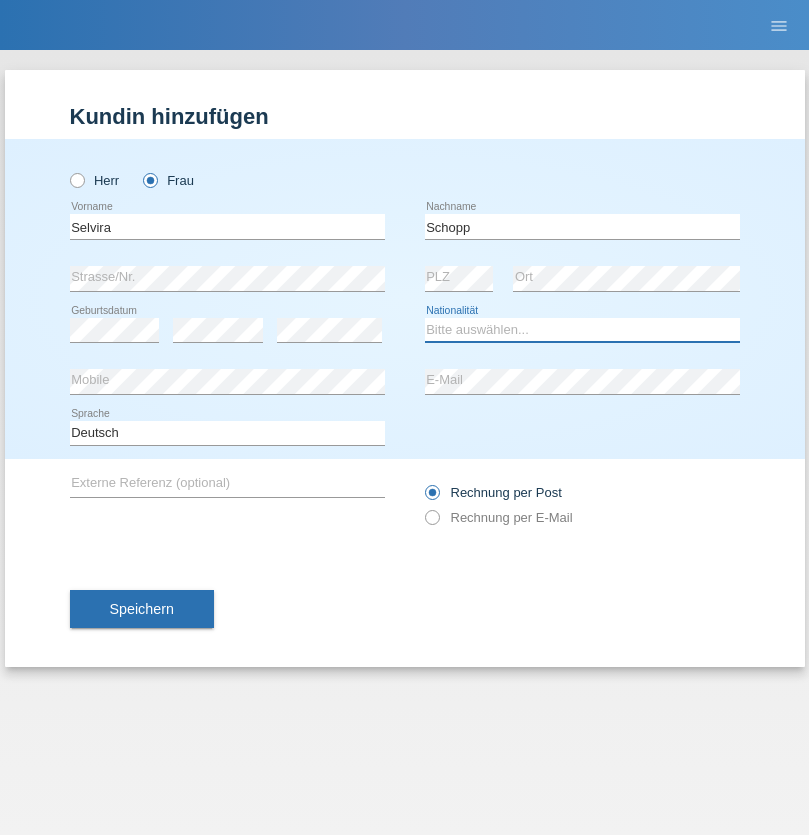 select on "CH" 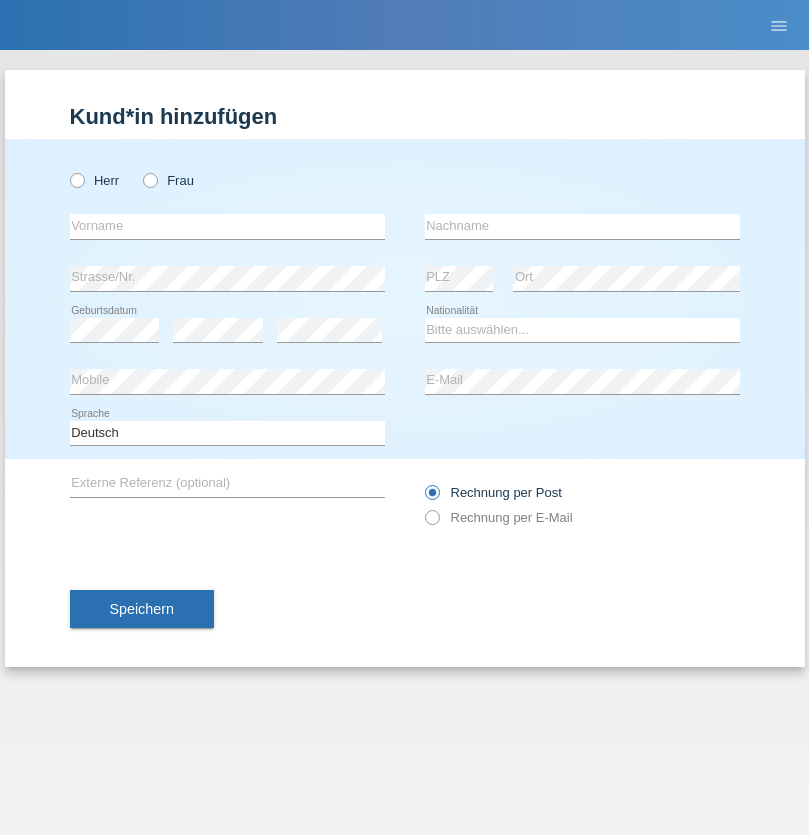 scroll, scrollTop: 0, scrollLeft: 0, axis: both 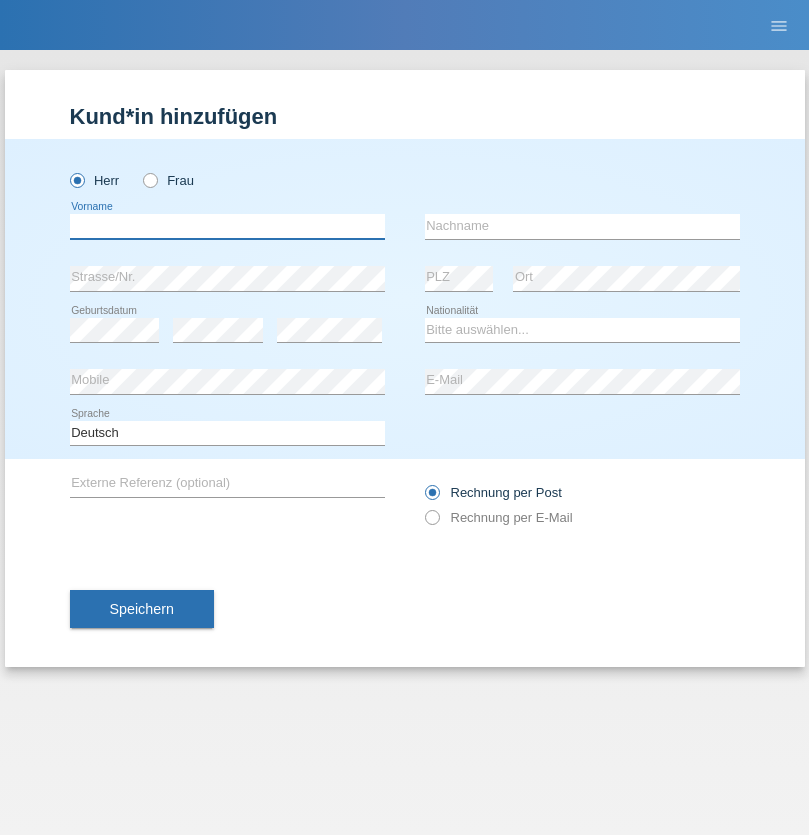 click at bounding box center (227, 226) 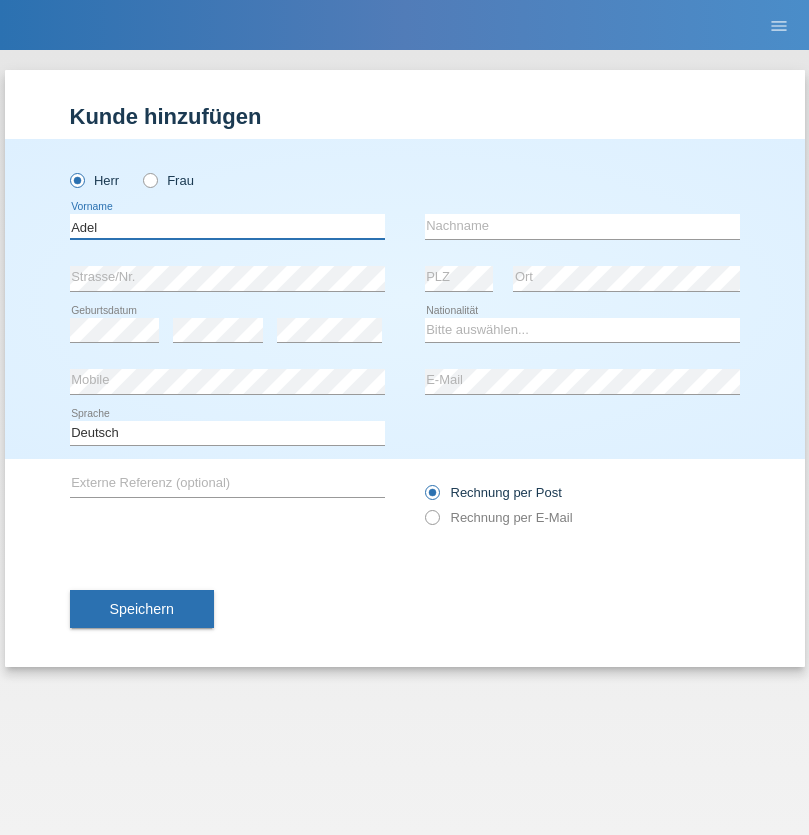 type on "Adel" 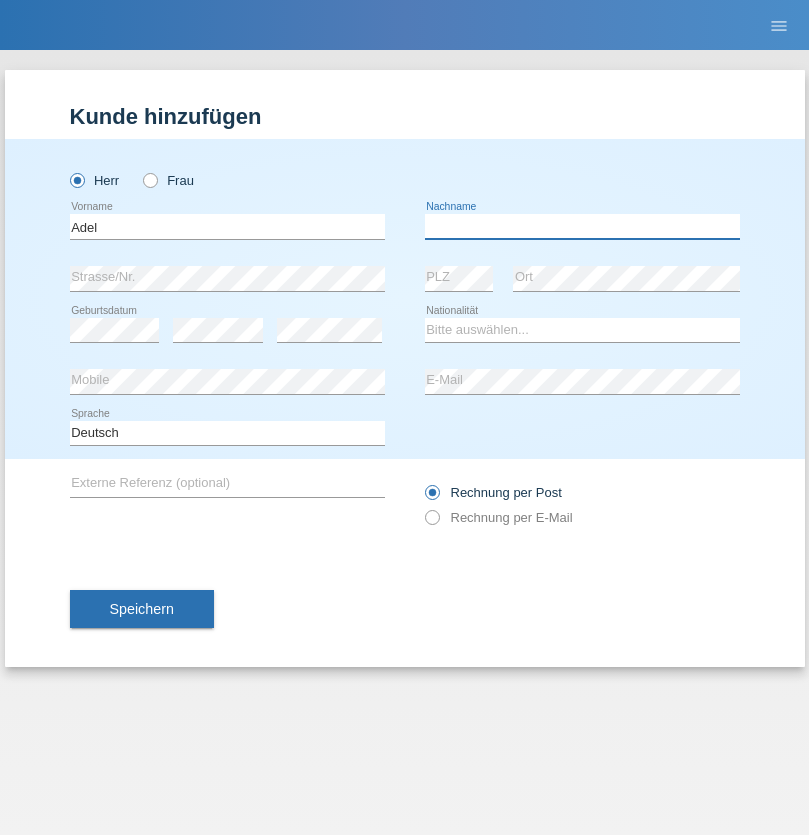 click at bounding box center [582, 226] 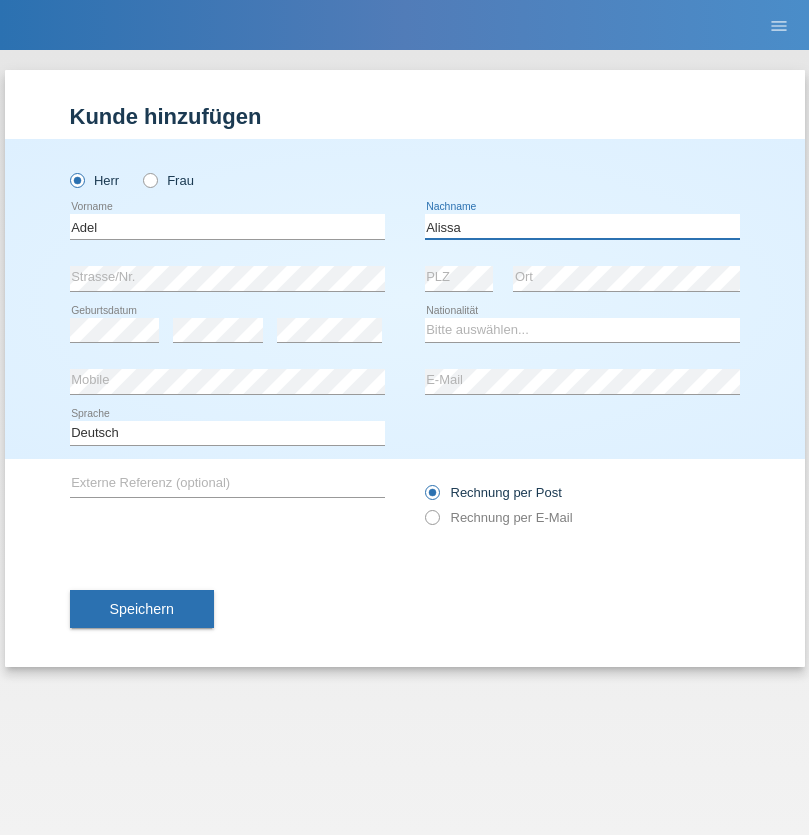 type on "Alissa" 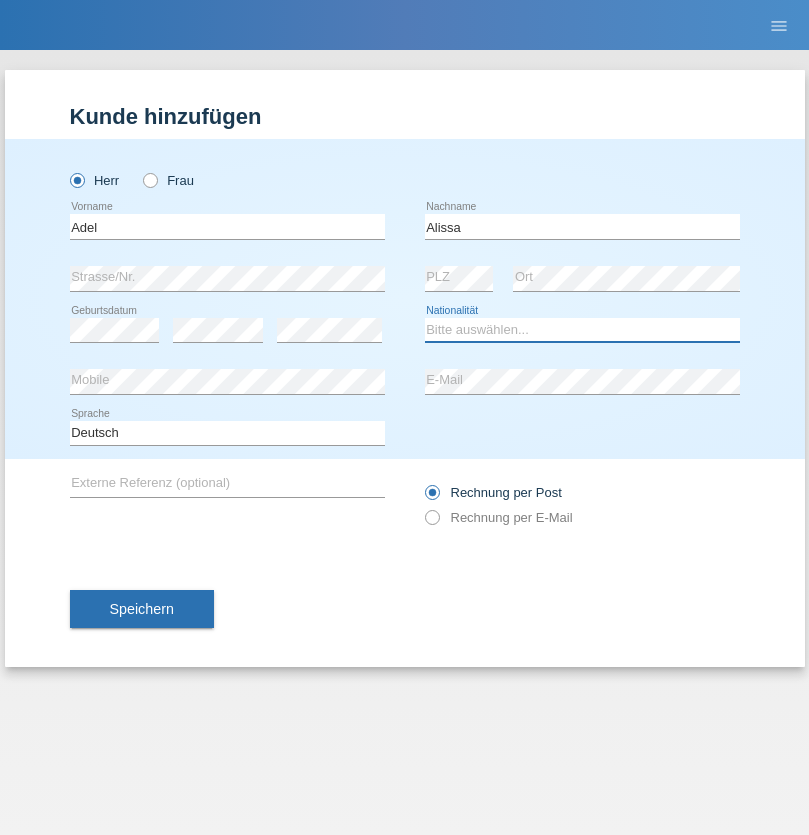 select on "SY" 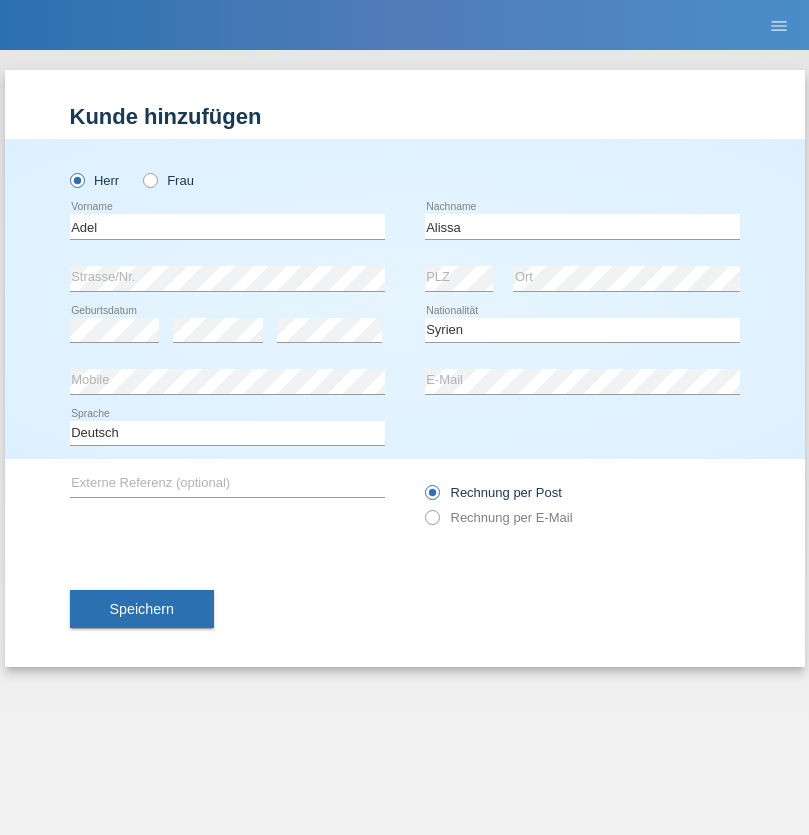 select on "C" 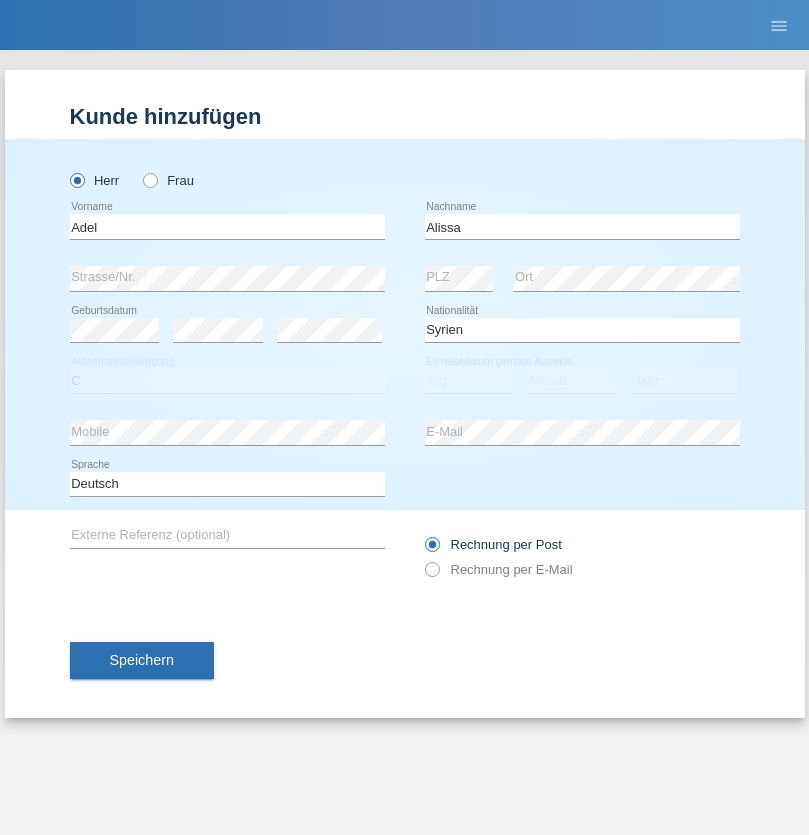 select on "20" 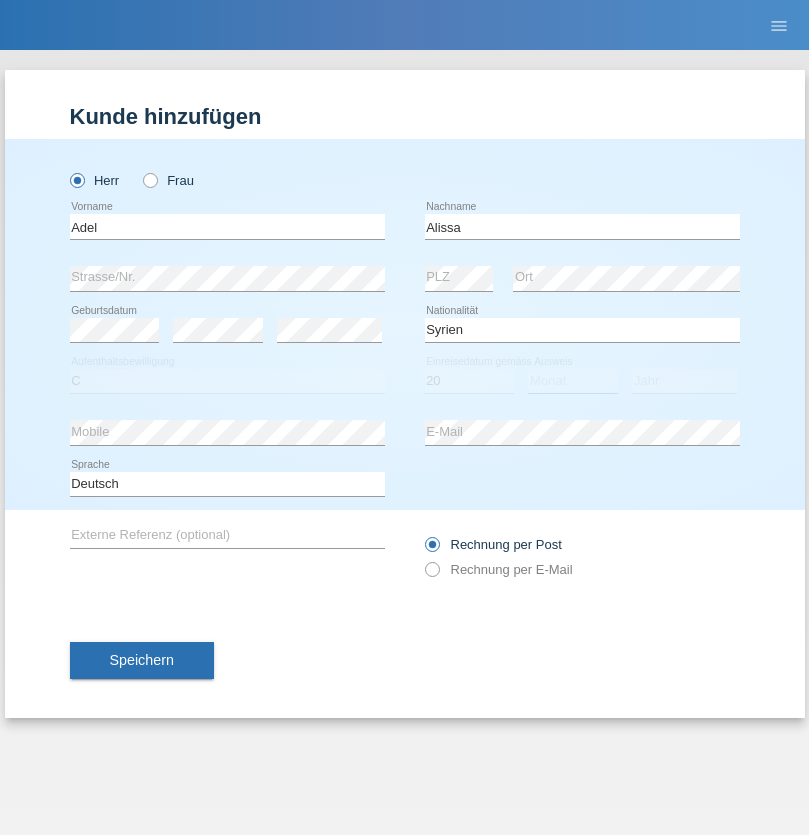 select on "09" 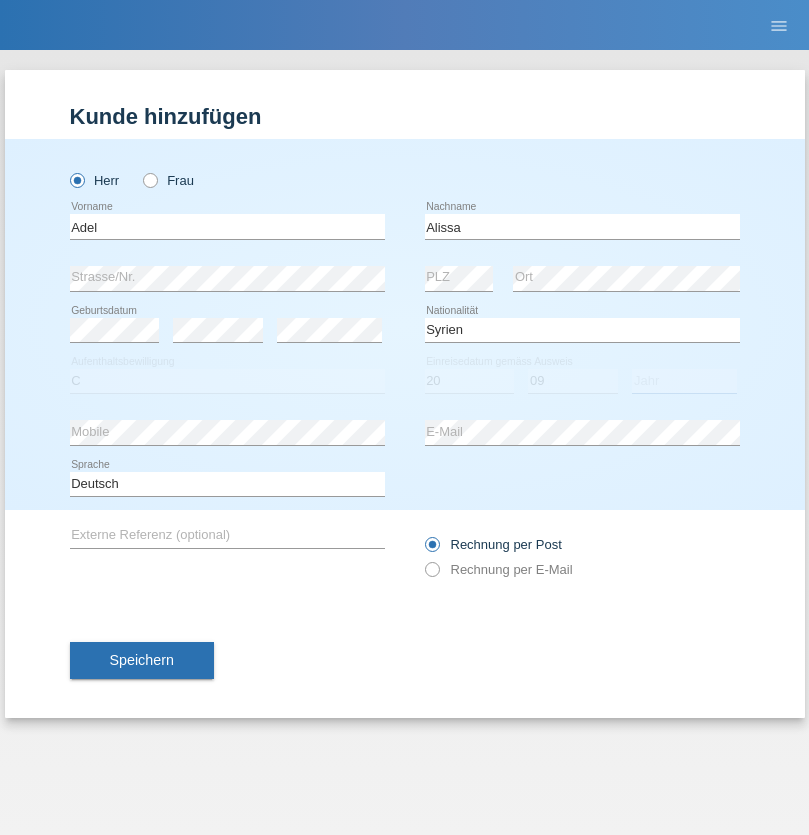select on "2018" 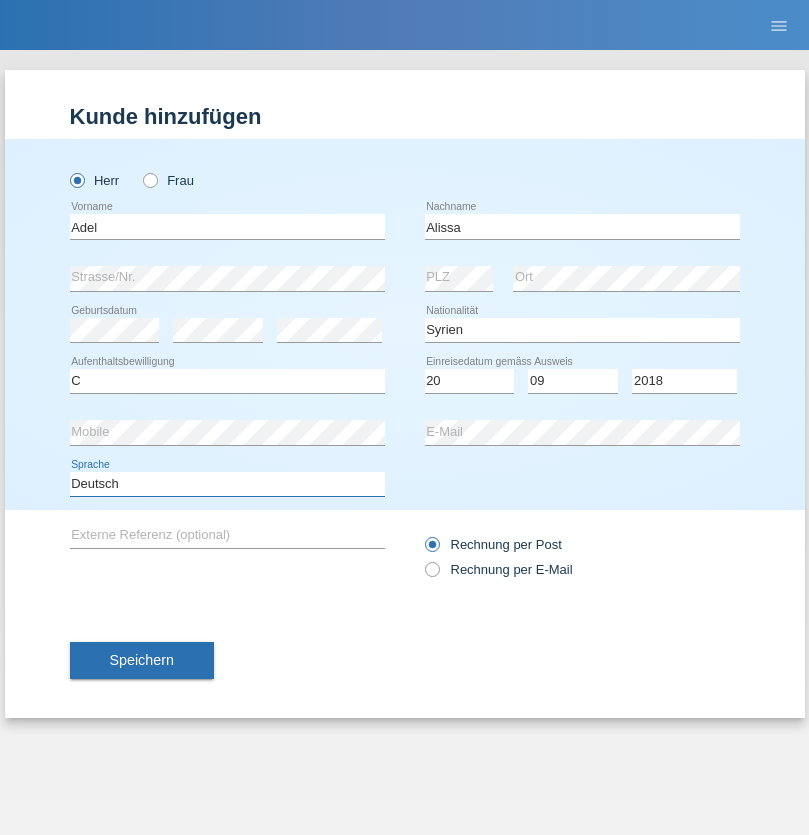 select on "en" 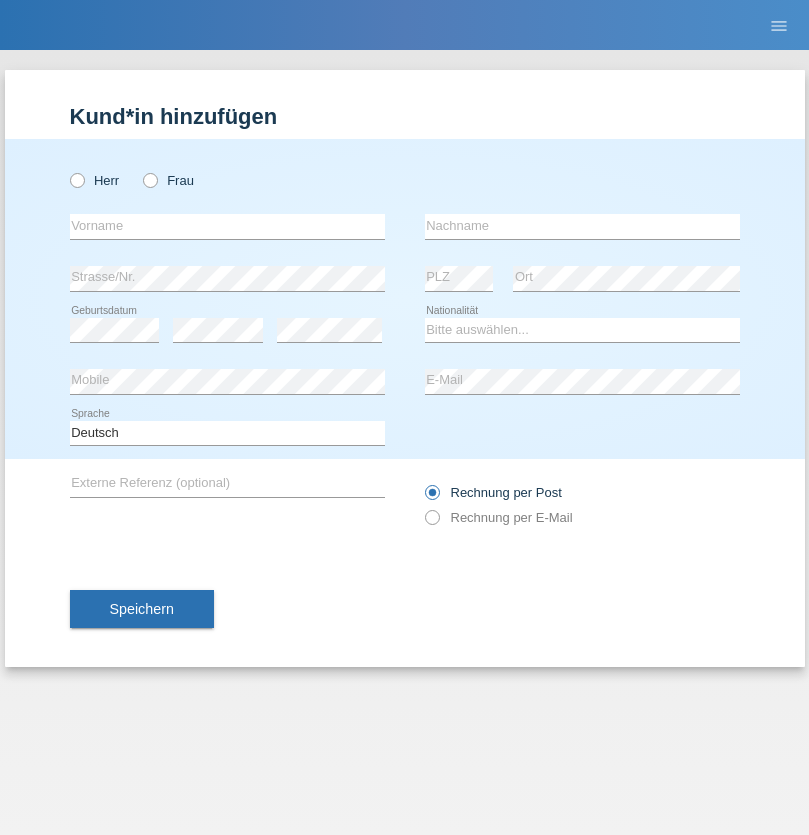 scroll, scrollTop: 0, scrollLeft: 0, axis: both 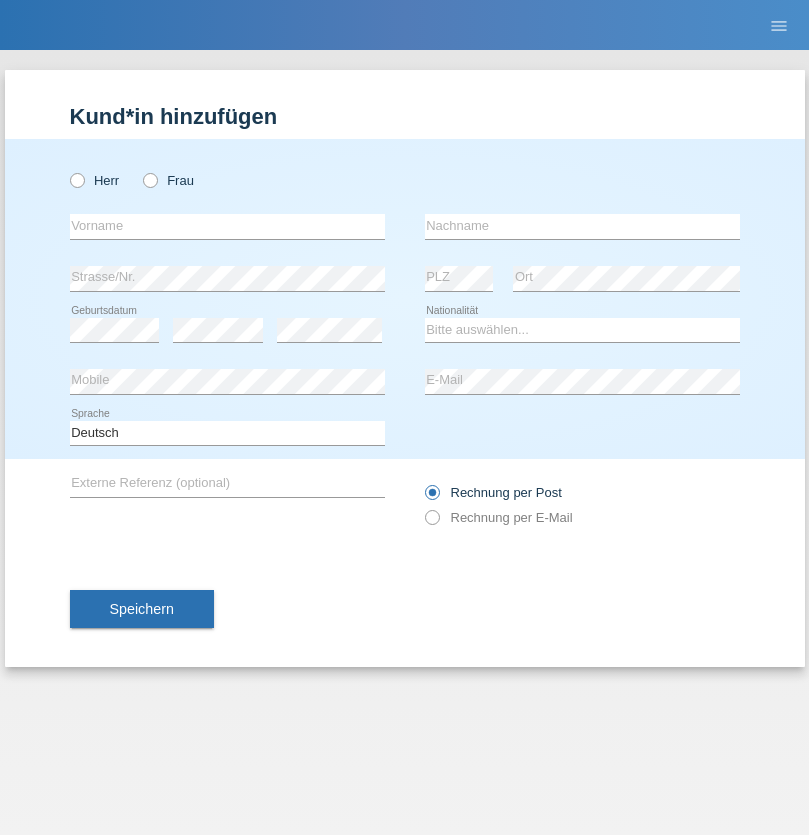 radio on "true" 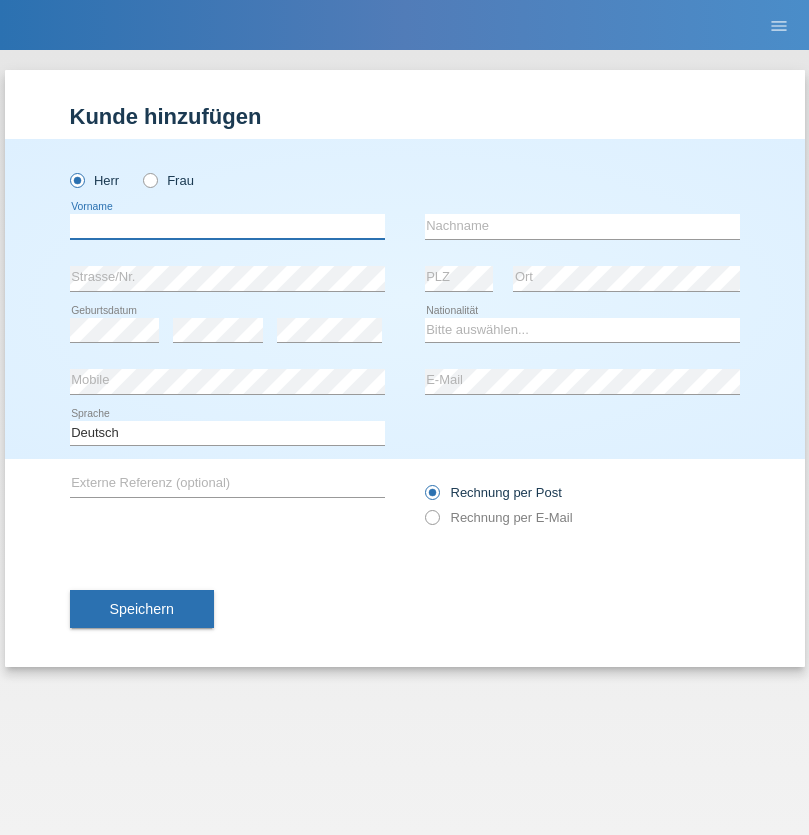 click at bounding box center [227, 226] 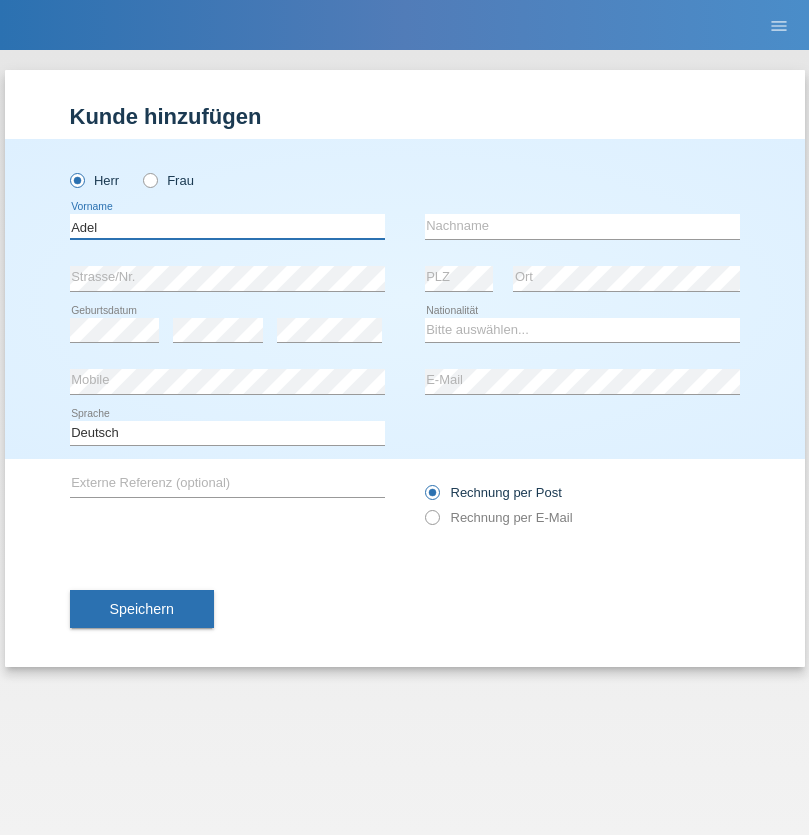 type on "Adel" 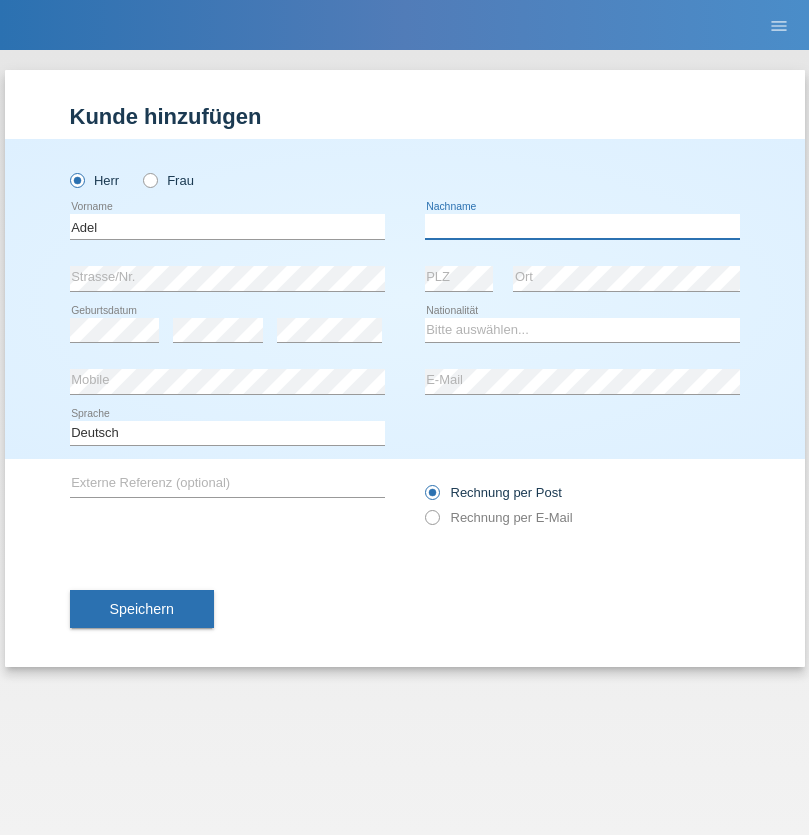 click at bounding box center [582, 226] 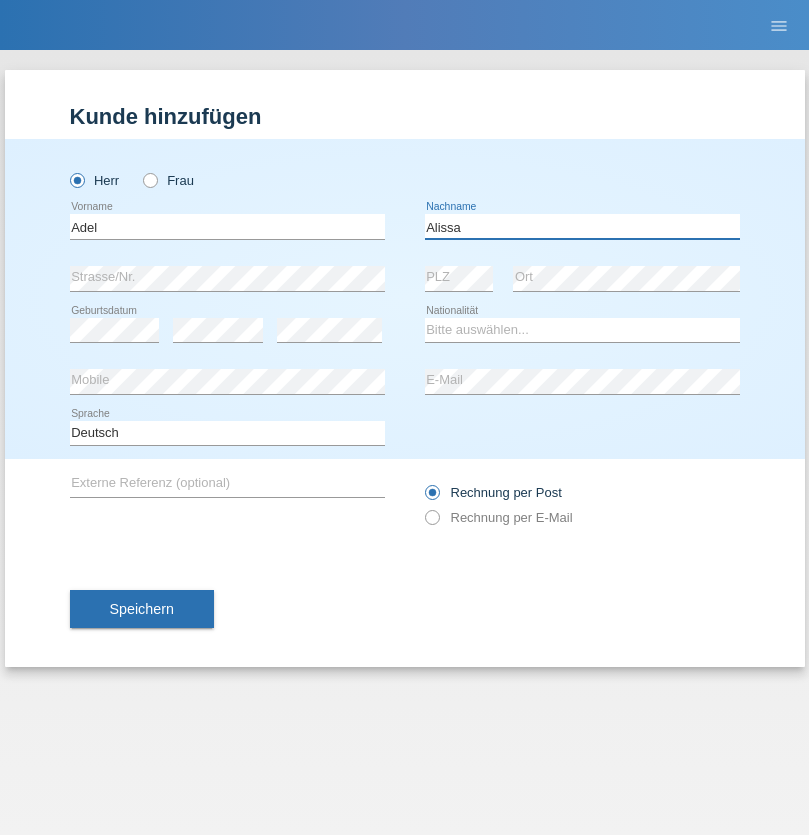 type on "Alissa" 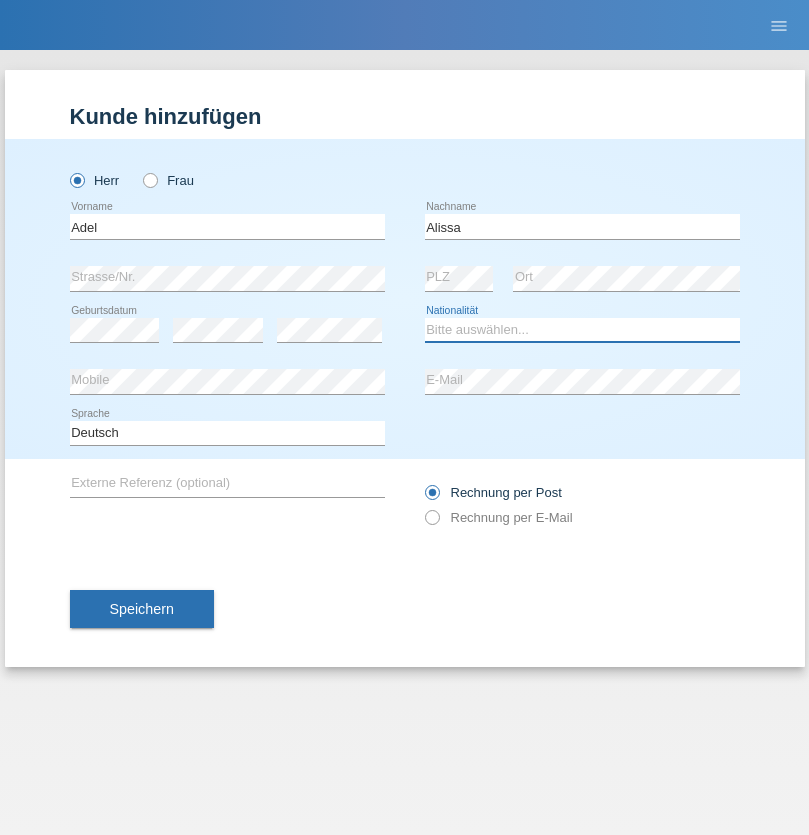 select on "SY" 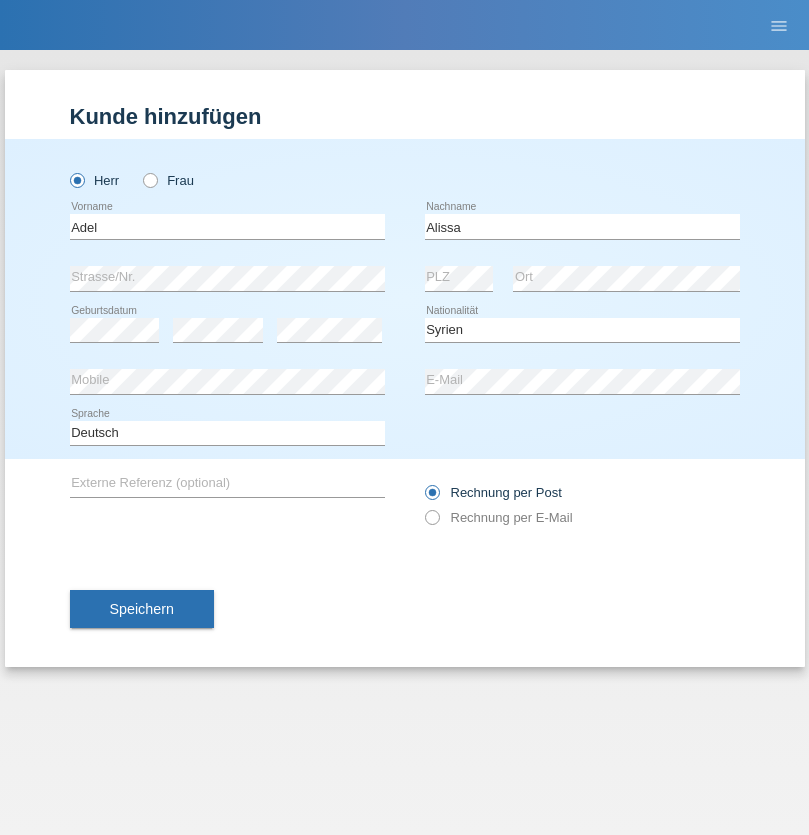 select on "C" 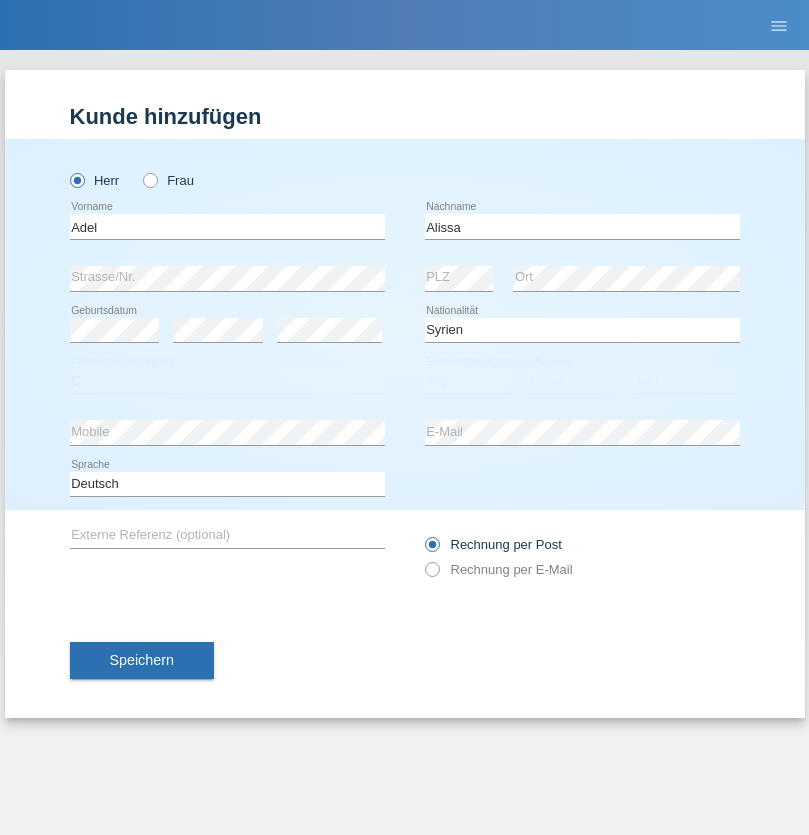 select on "20" 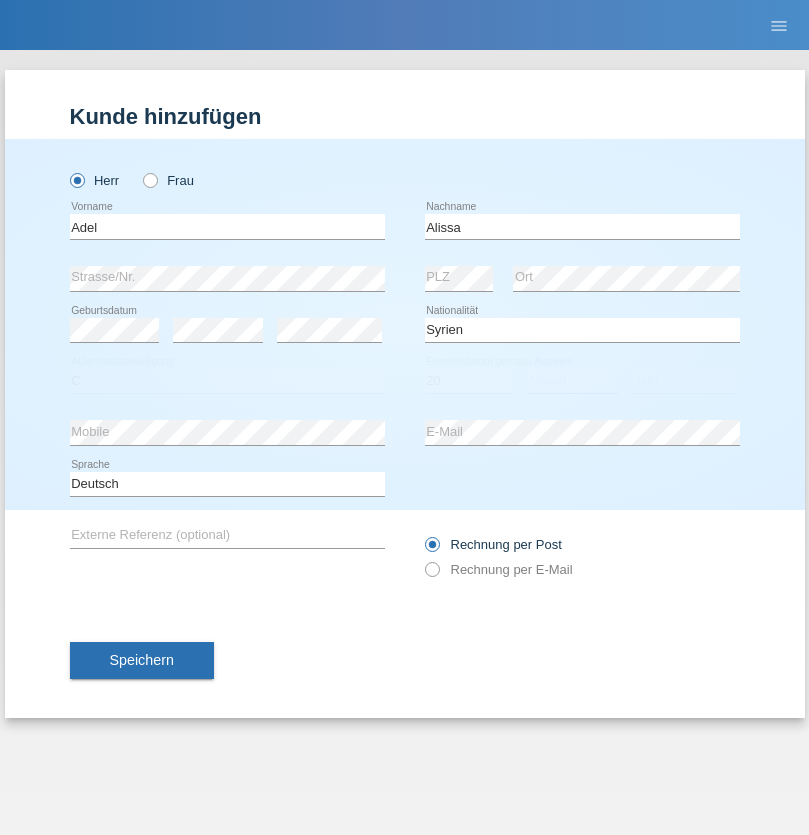 select on "09" 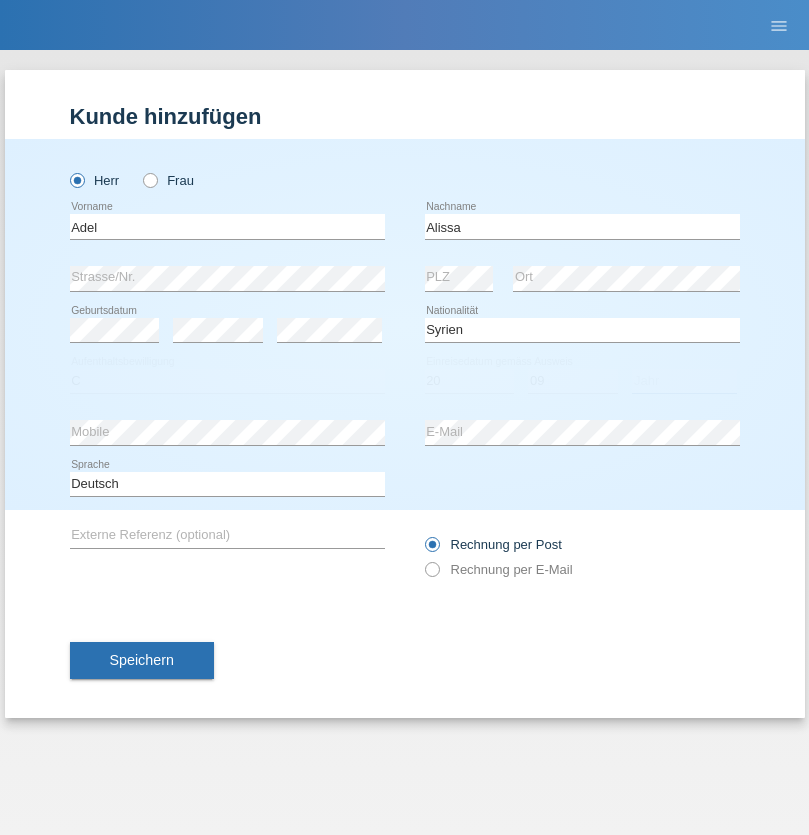 select on "2018" 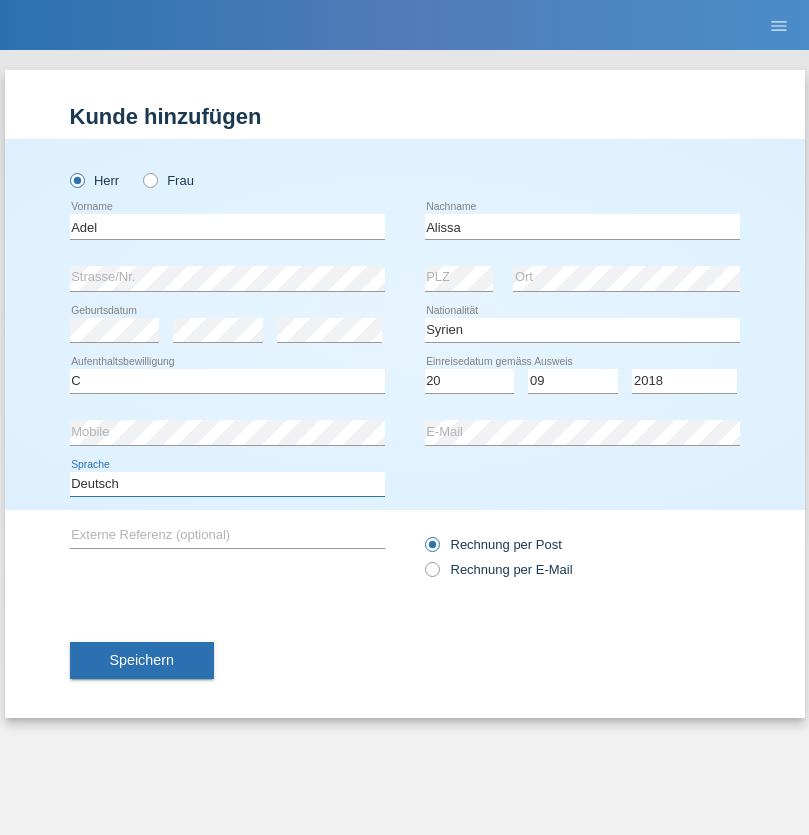 select on "en" 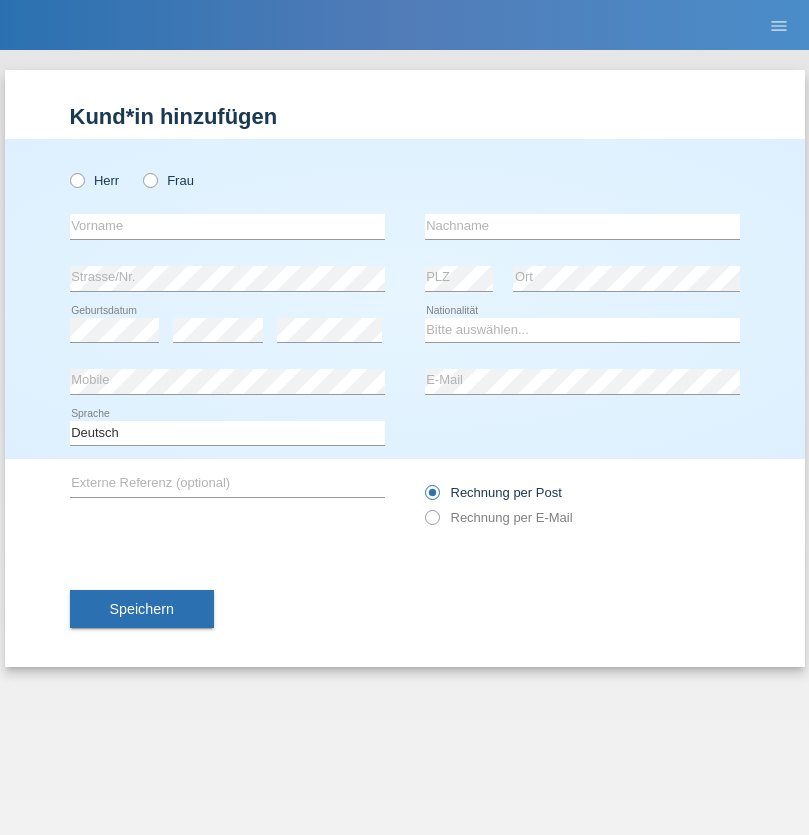 scroll, scrollTop: 0, scrollLeft: 0, axis: both 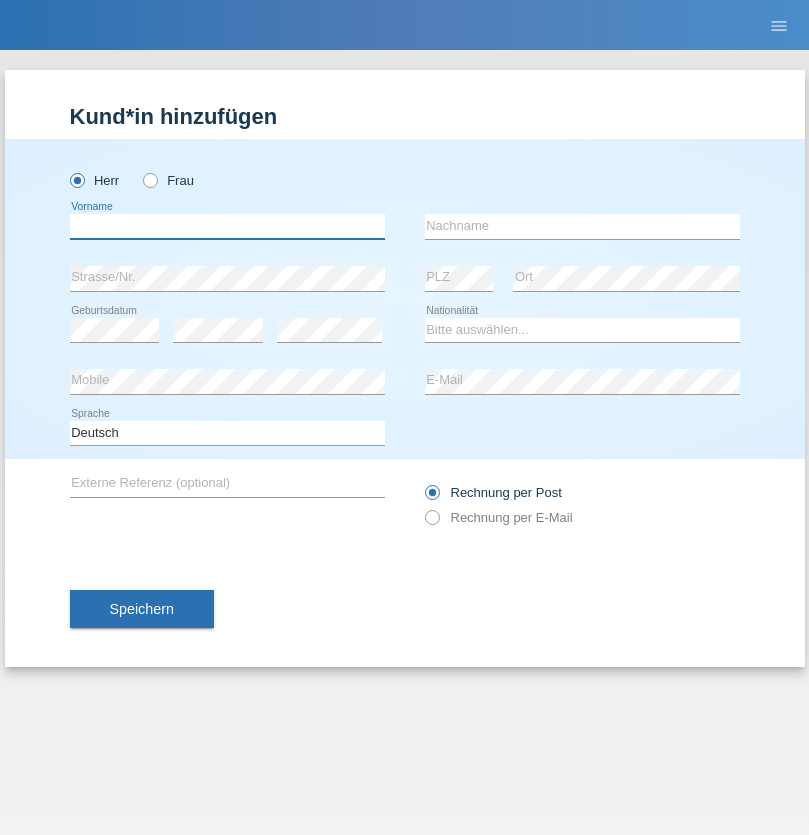 click at bounding box center [227, 226] 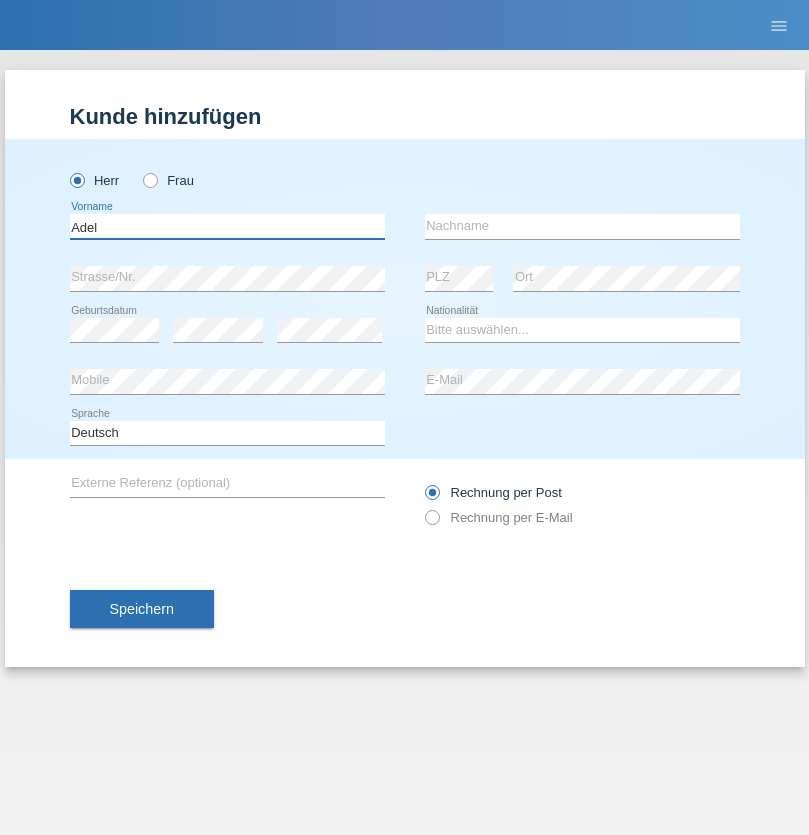 type on "Adel" 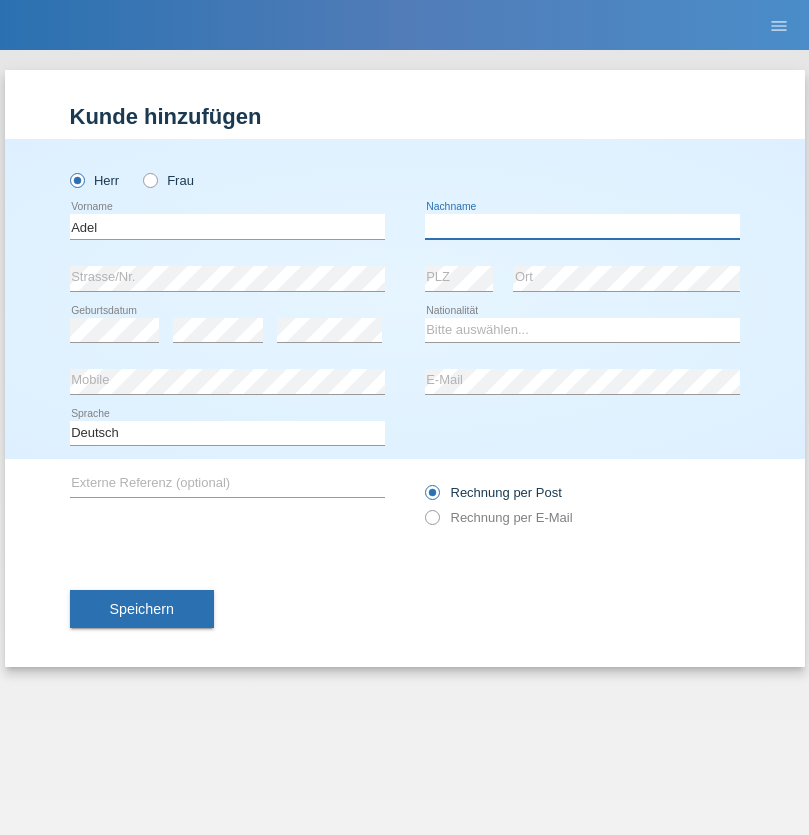click at bounding box center [582, 226] 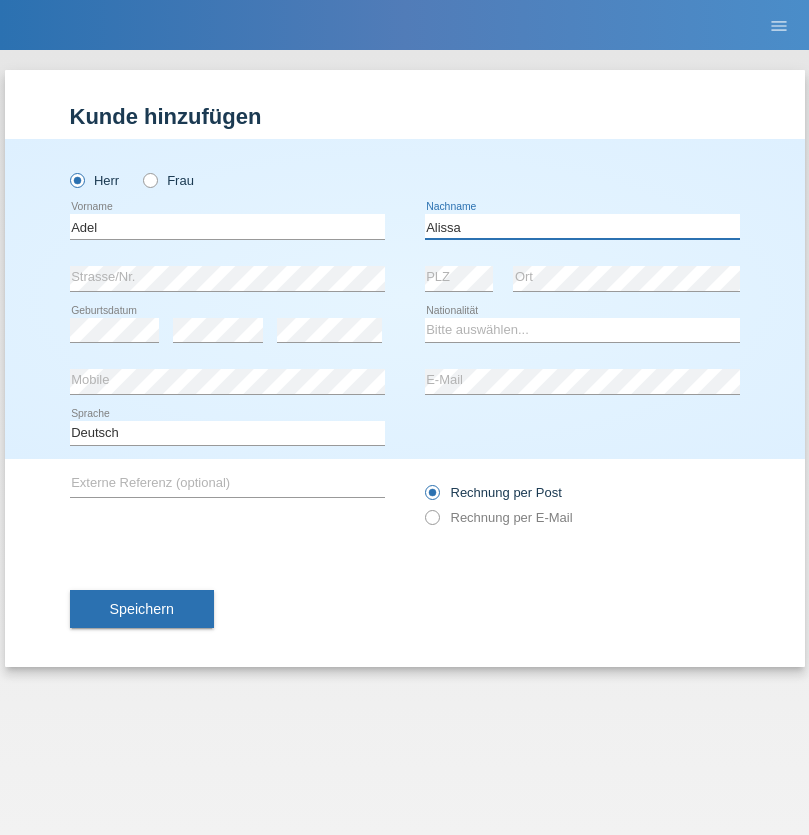 type on "Alissa" 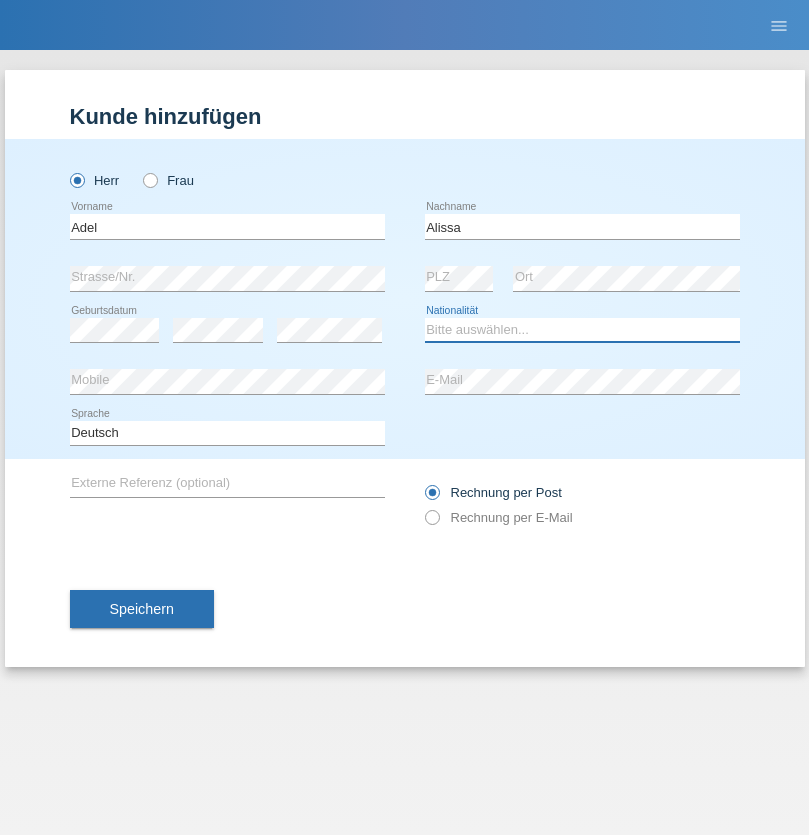 select on "SY" 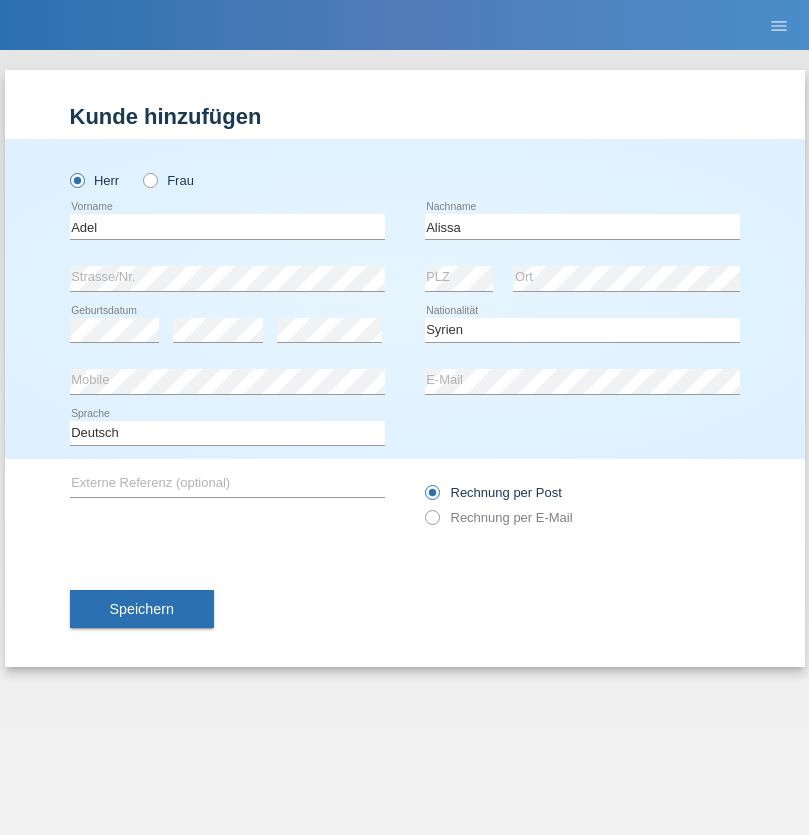 select on "C" 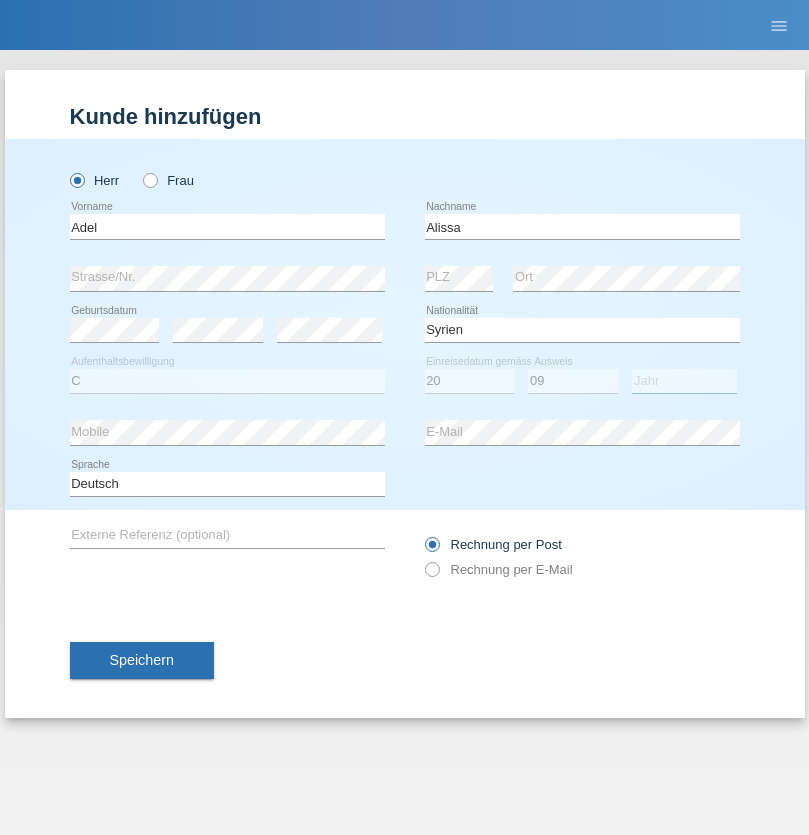 select on "2018" 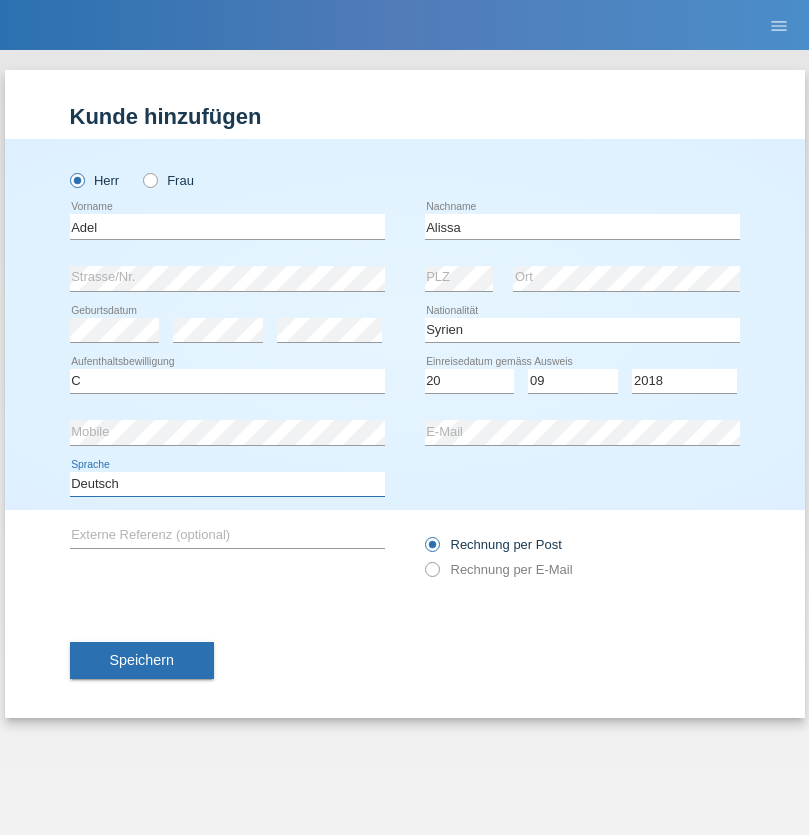 select on "en" 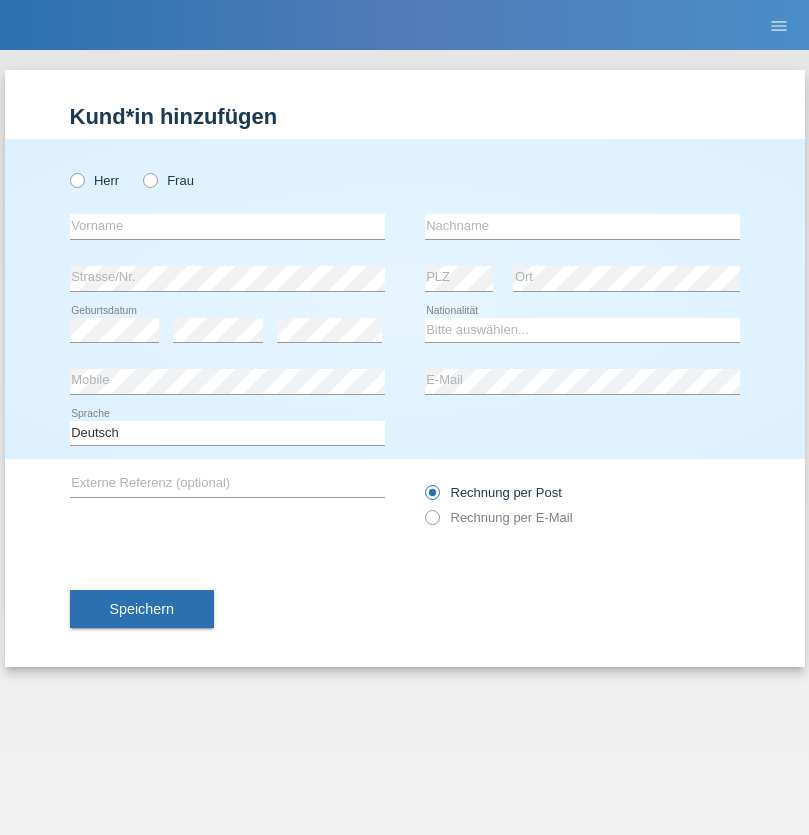 scroll, scrollTop: 0, scrollLeft: 0, axis: both 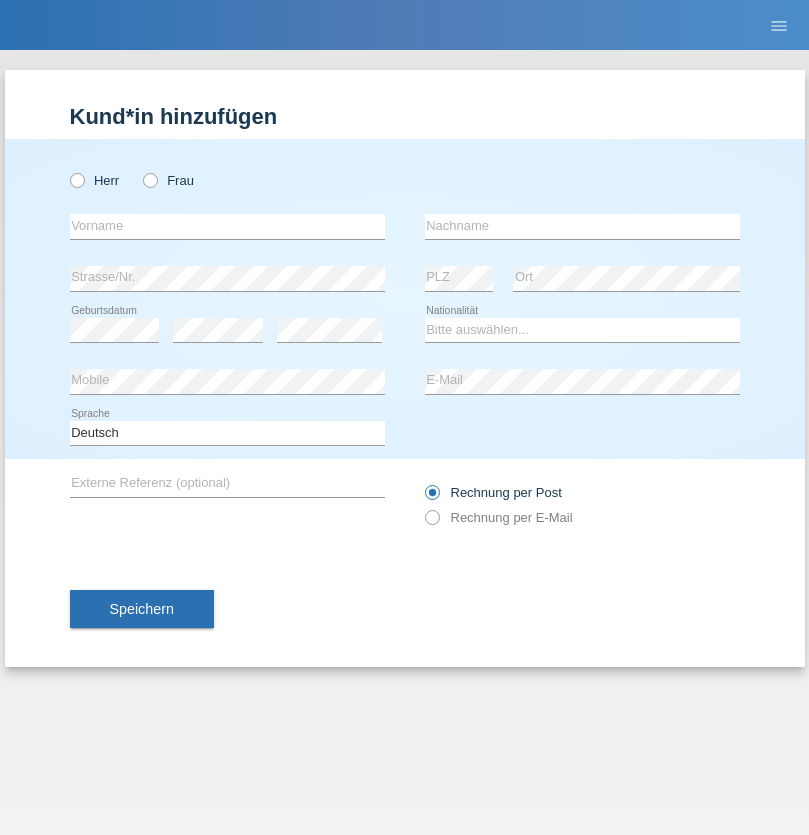 radio on "true" 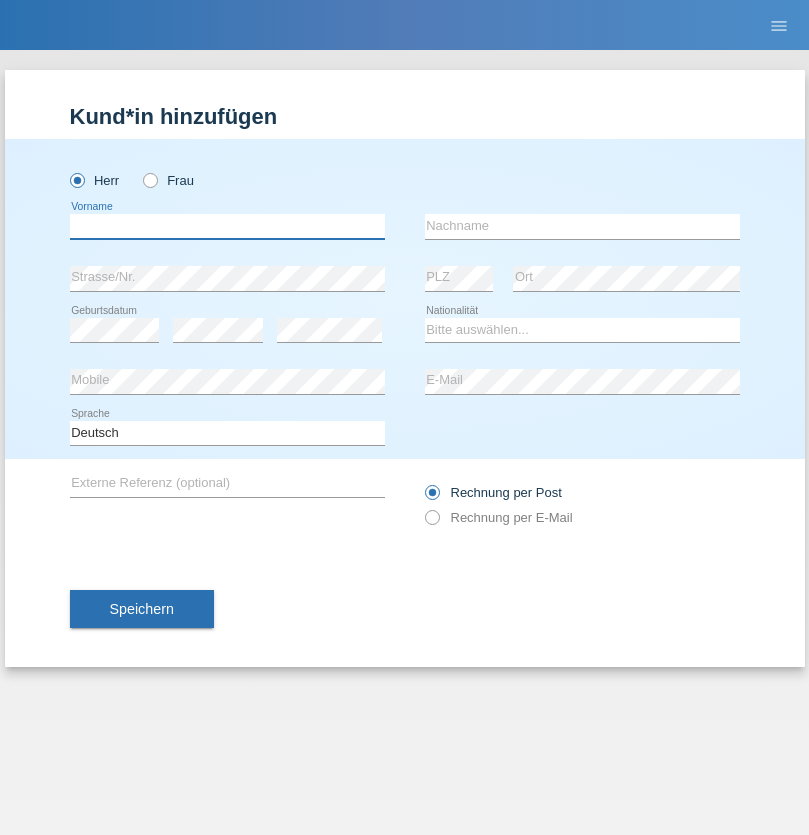 click at bounding box center [227, 226] 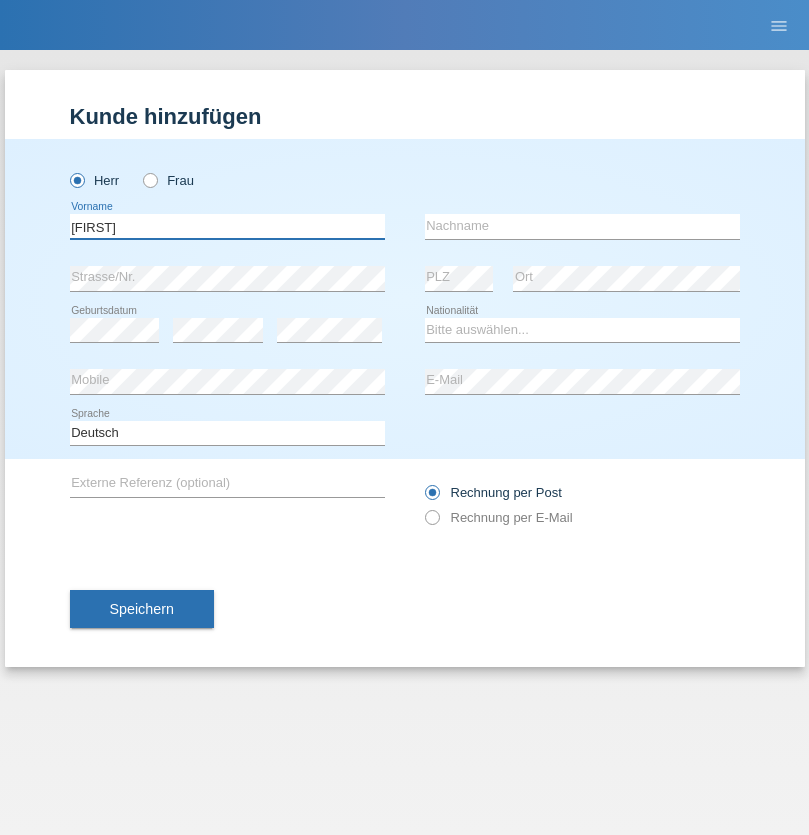 type on "[FIRST]" 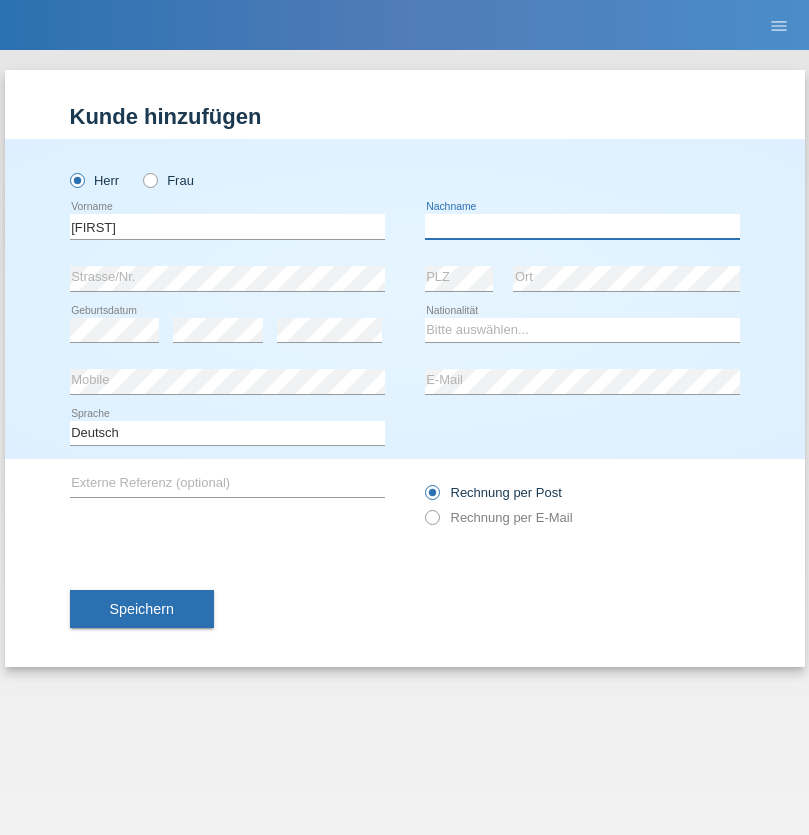 click at bounding box center (582, 226) 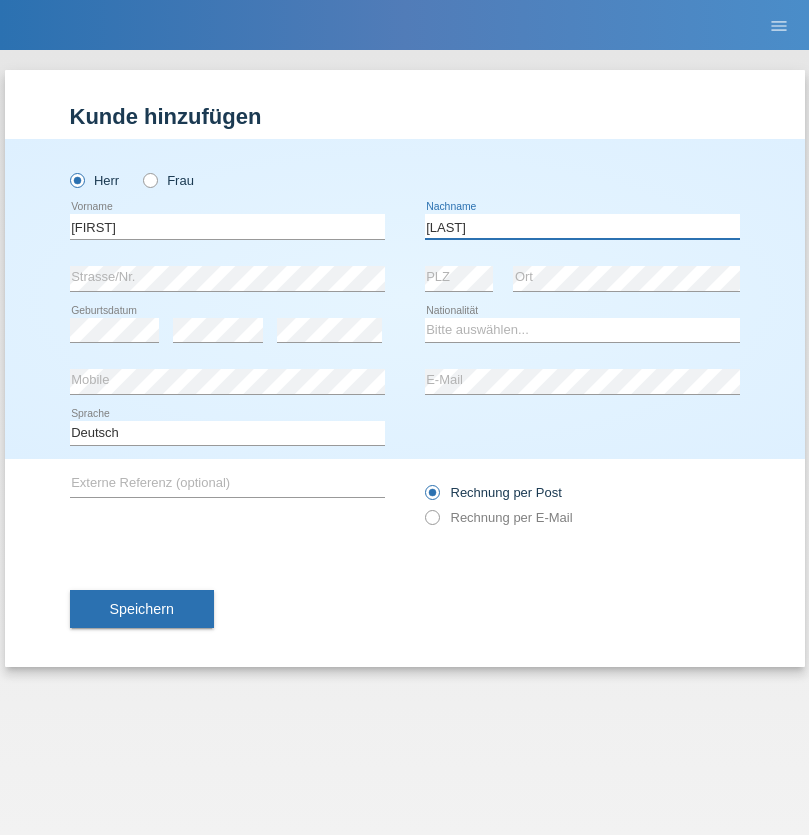 type on "[LAST]" 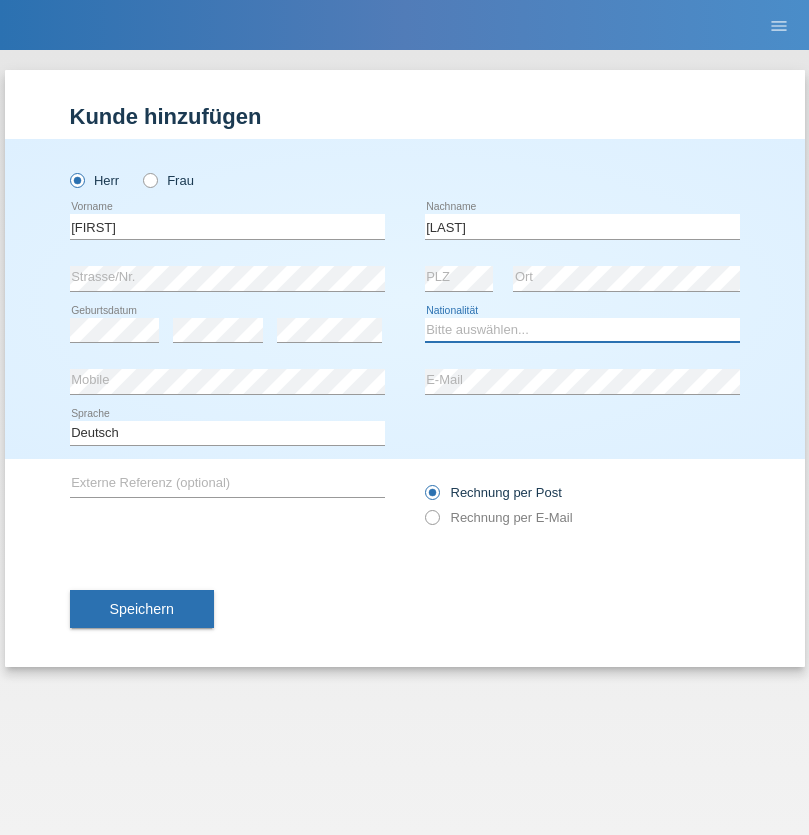 select on "CH" 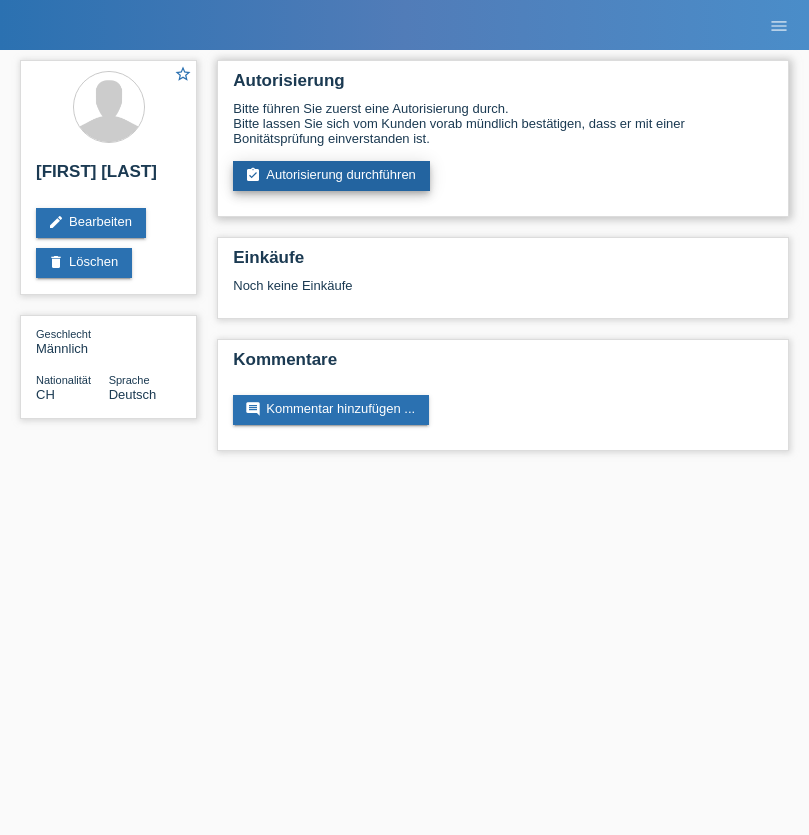 click on "assignment_turned_in  Autorisierung durchführen" at bounding box center [331, 176] 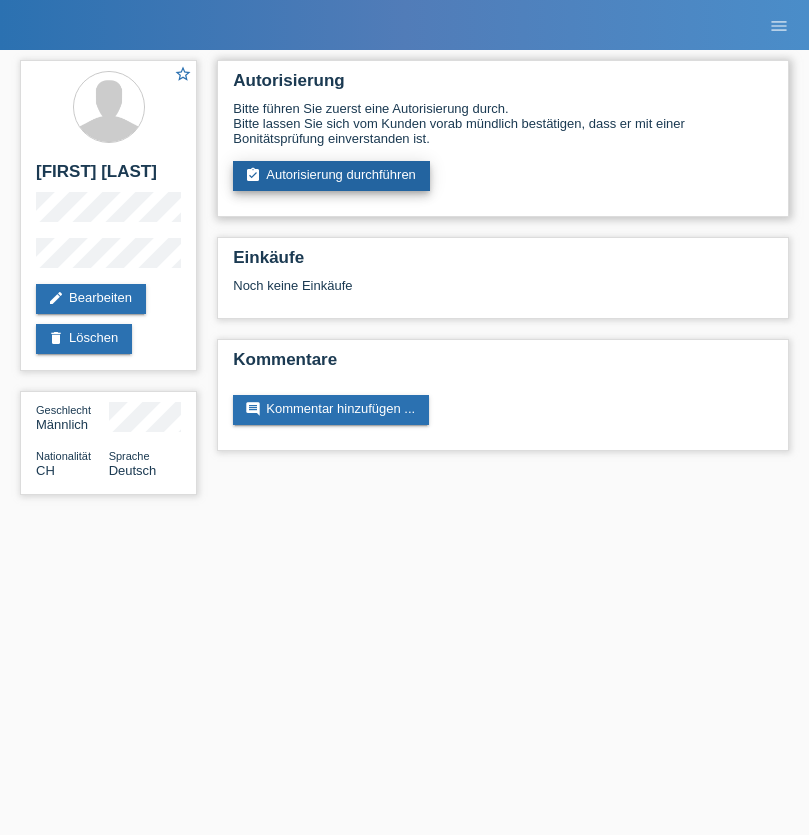 scroll, scrollTop: 0, scrollLeft: 0, axis: both 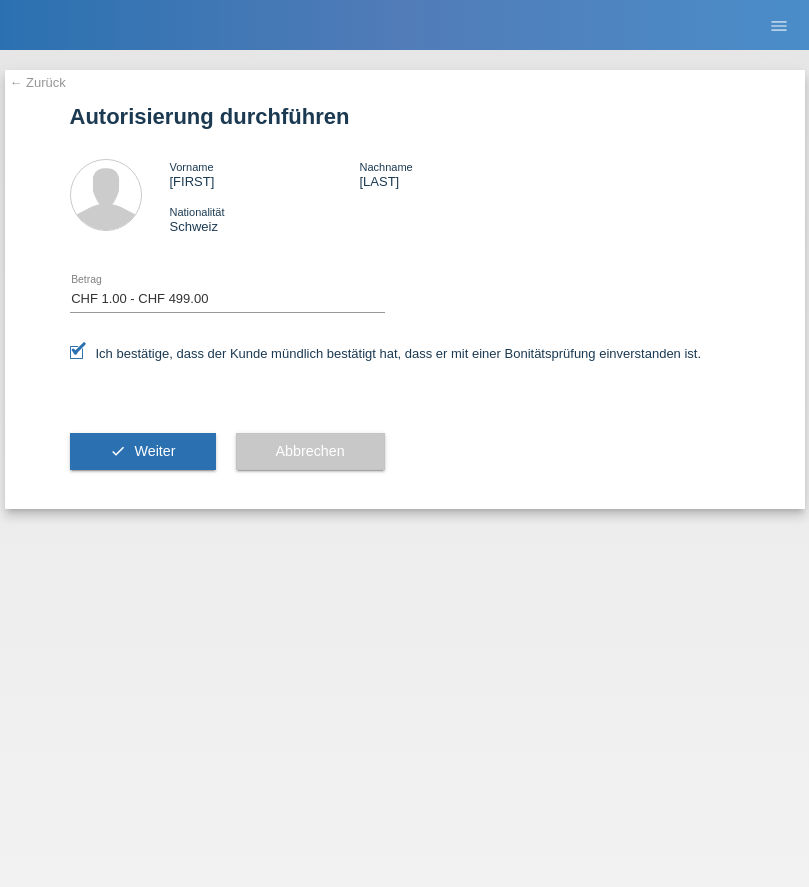 select on "1" 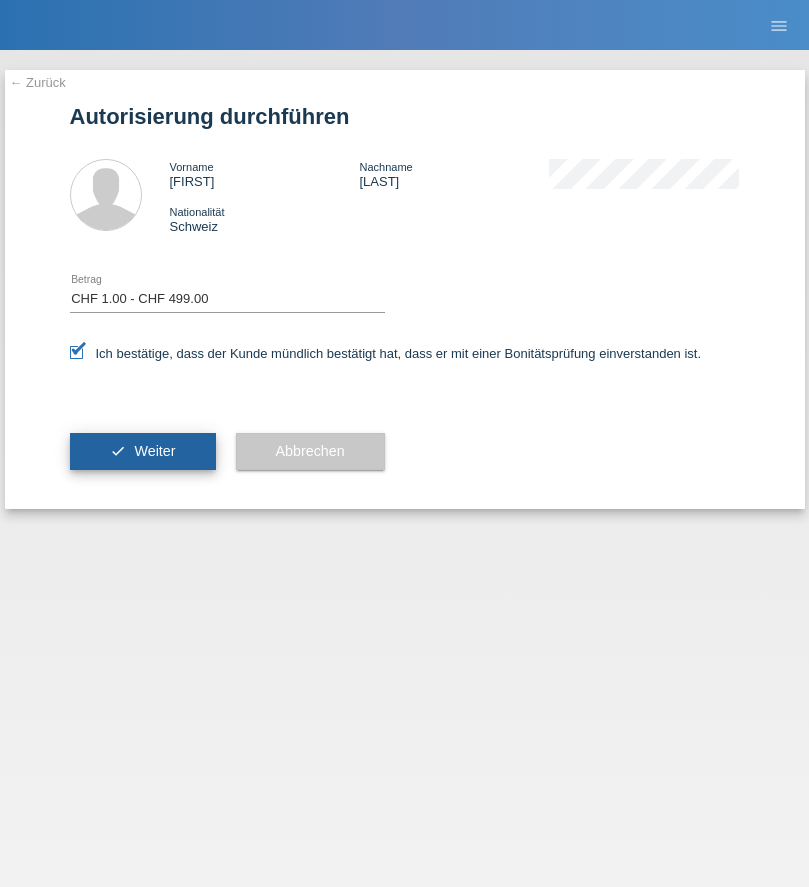 click on "Weiter" at bounding box center (154, 451) 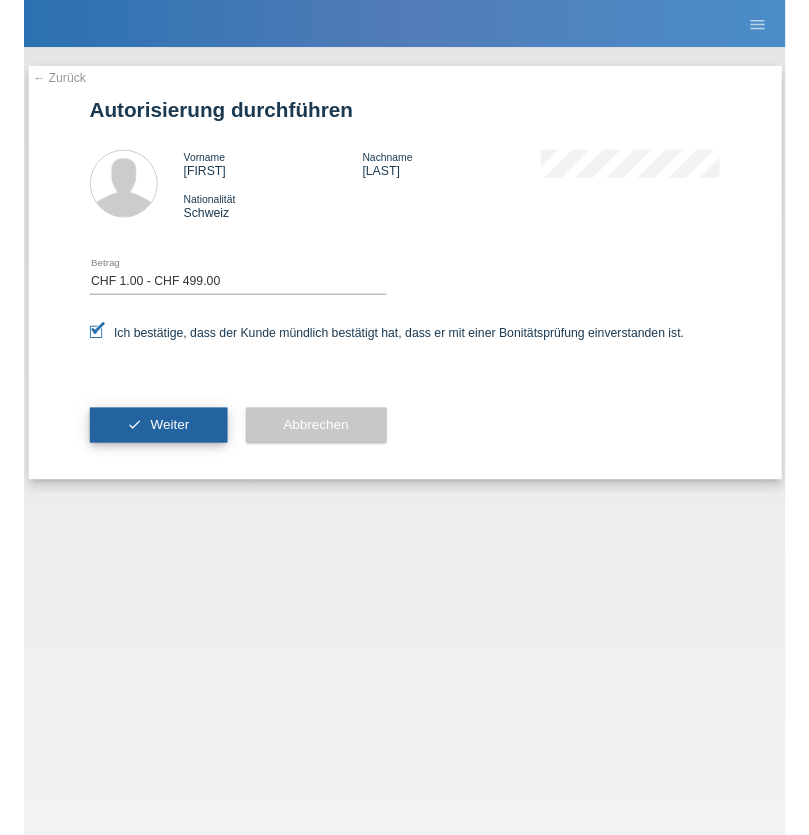 scroll, scrollTop: 0, scrollLeft: 0, axis: both 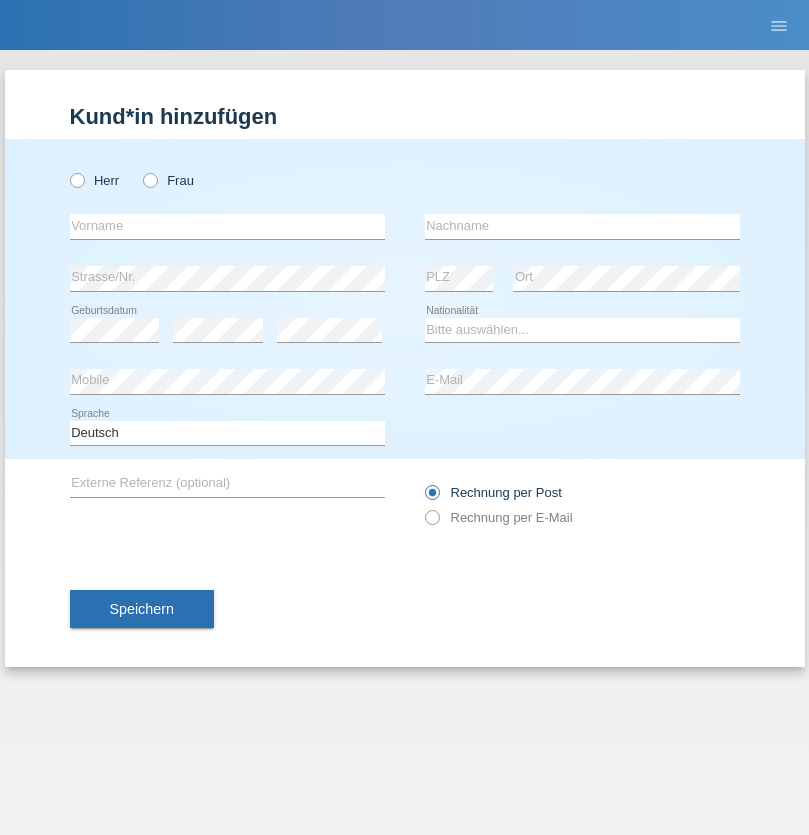 radio on "true" 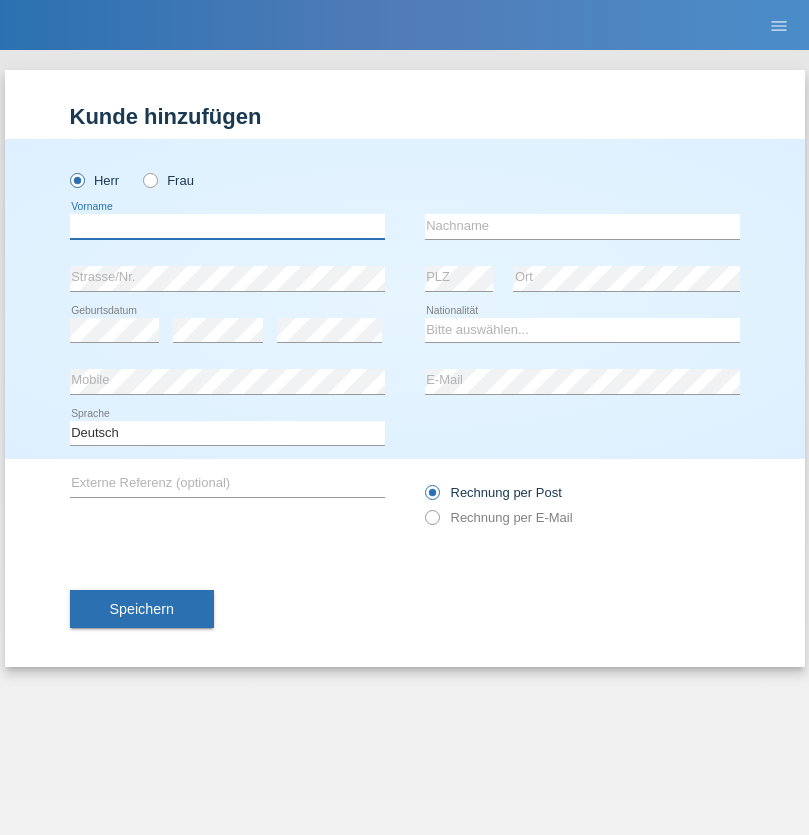 click at bounding box center (227, 226) 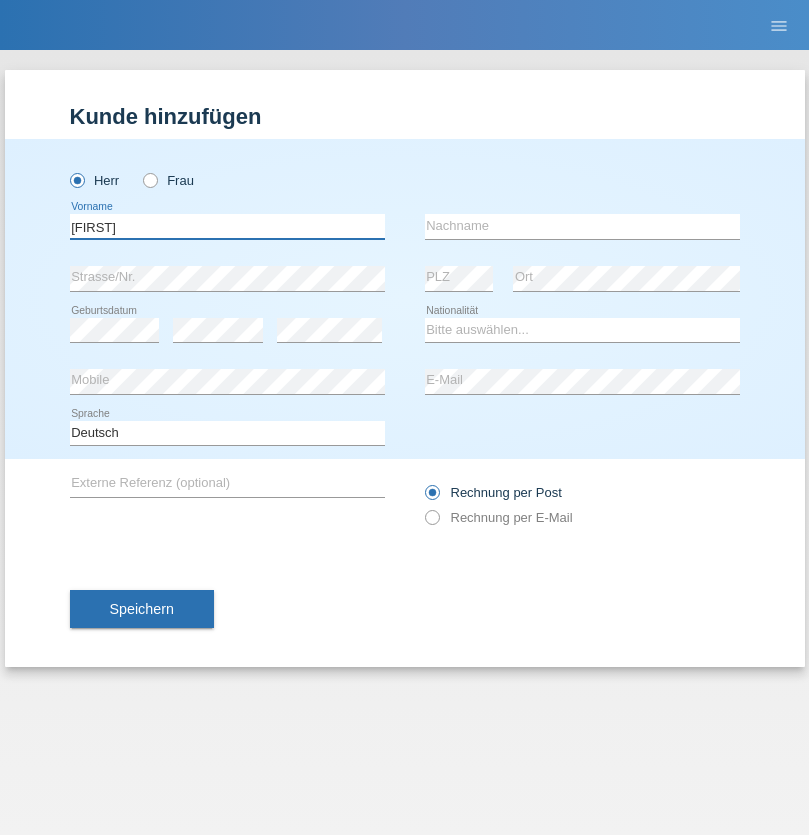 type on "[FIRST]" 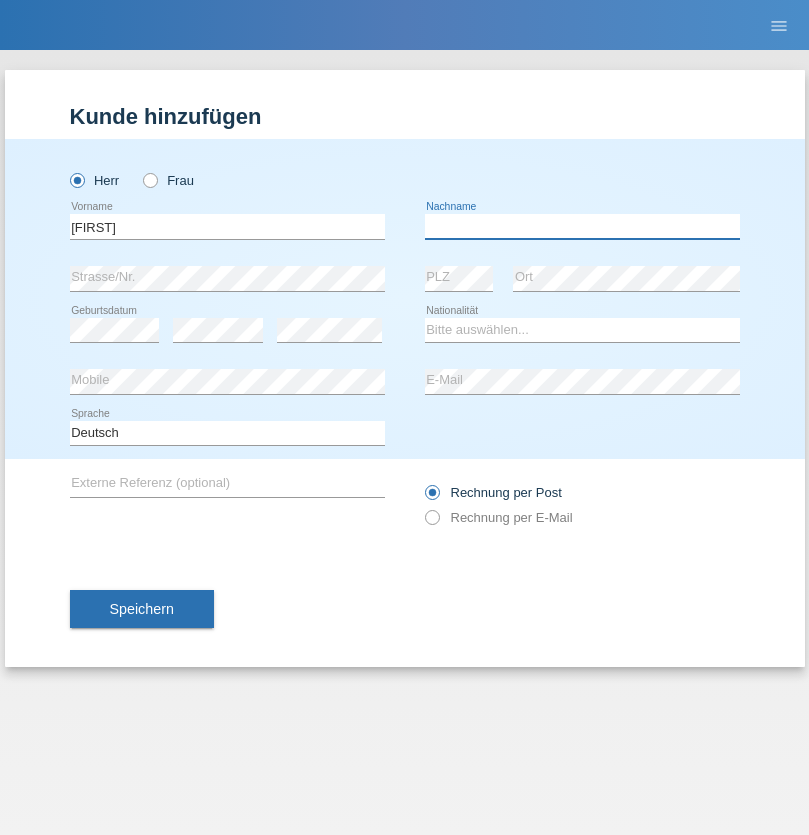 click at bounding box center (582, 226) 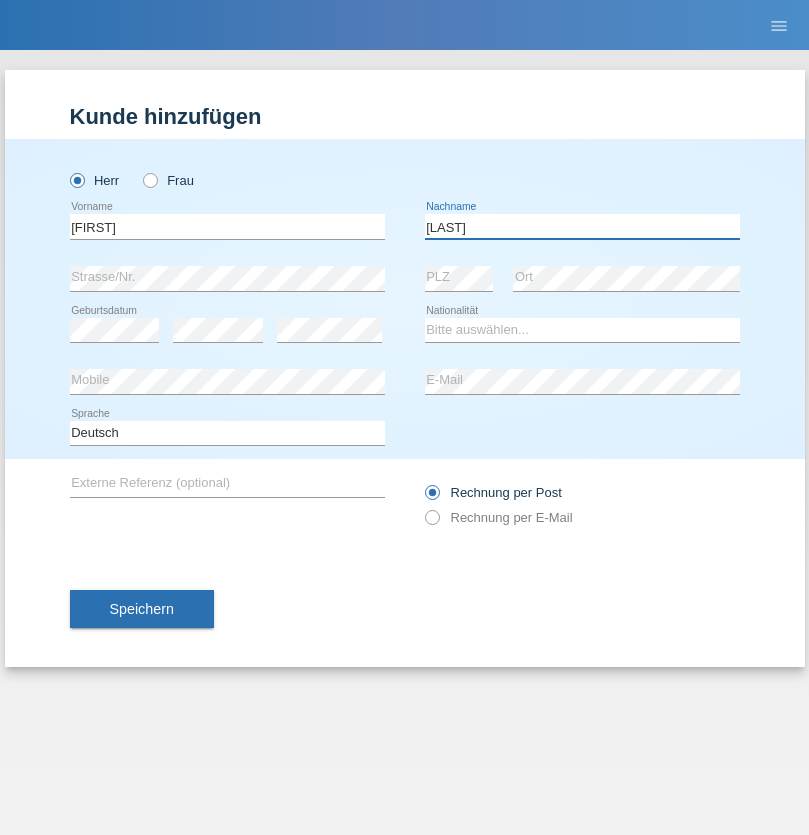 type on "[LAST]" 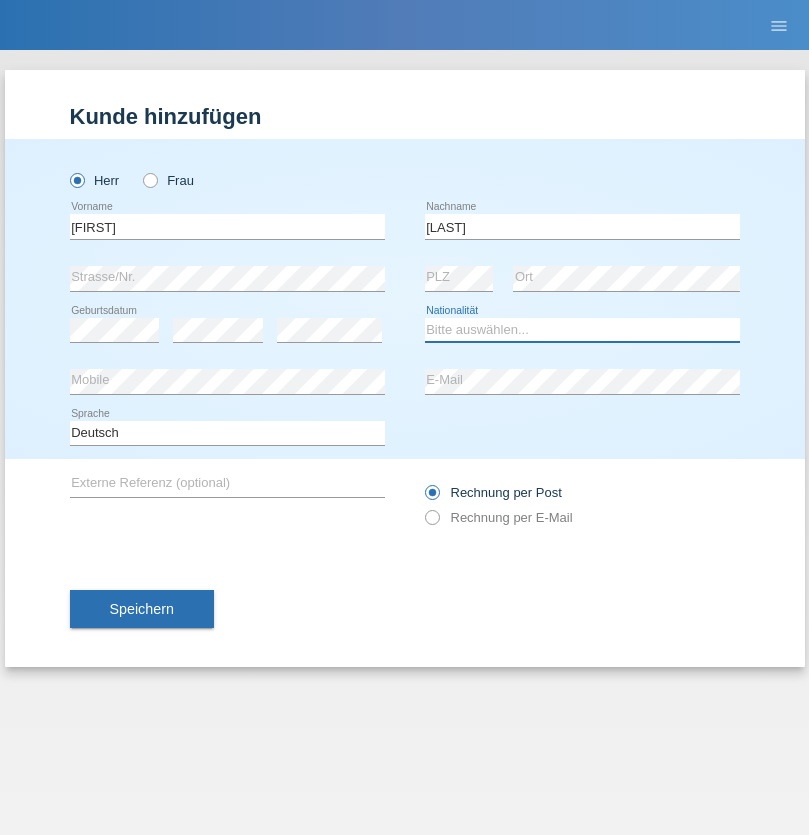 select on "CH" 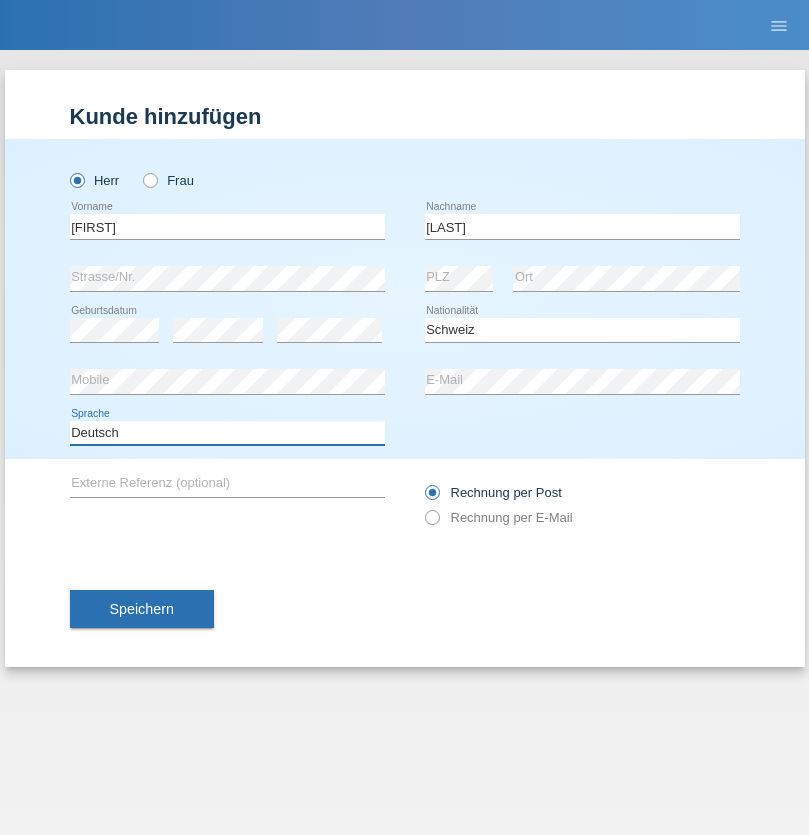 select on "en" 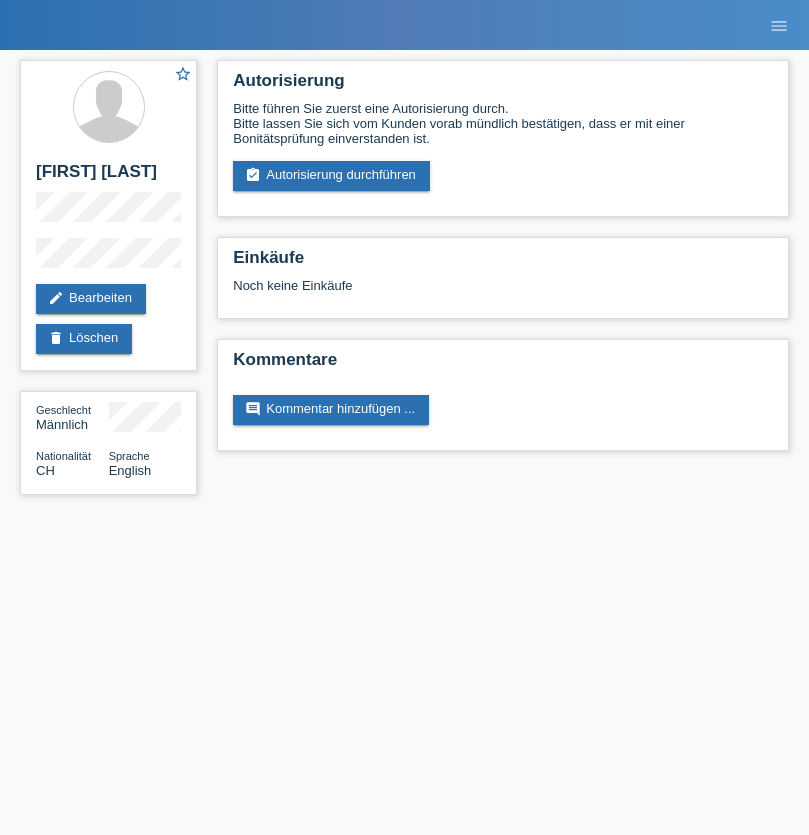 scroll, scrollTop: 0, scrollLeft: 0, axis: both 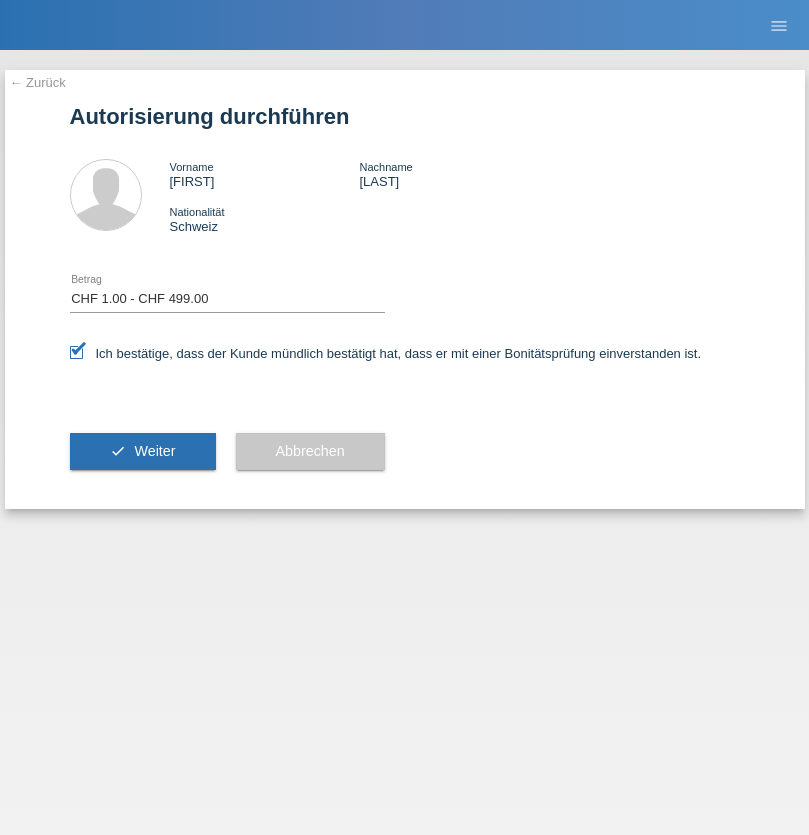 select on "1" 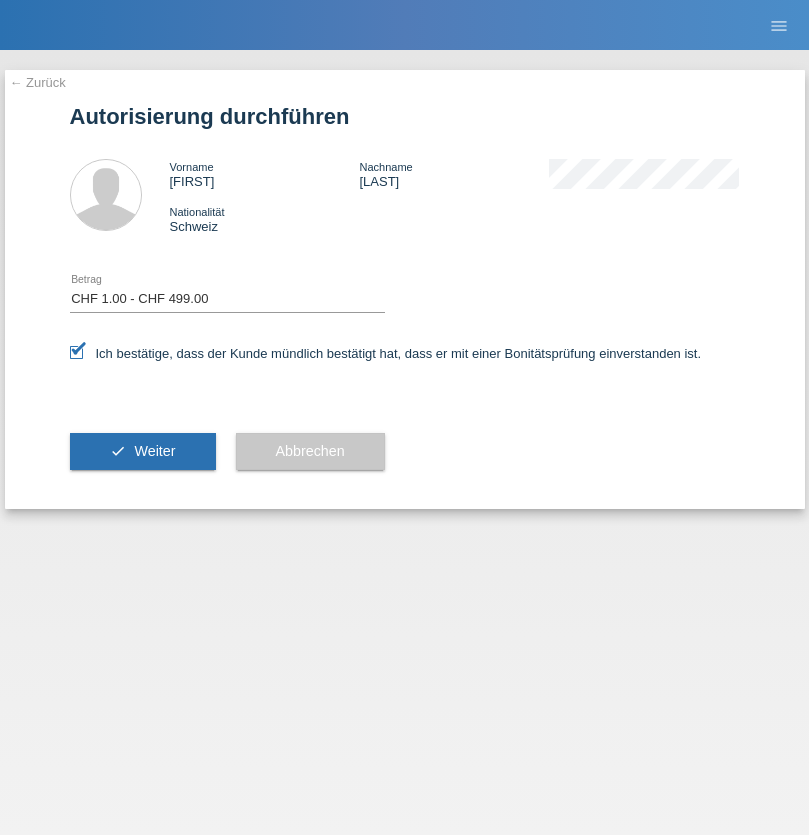 scroll, scrollTop: 0, scrollLeft: 0, axis: both 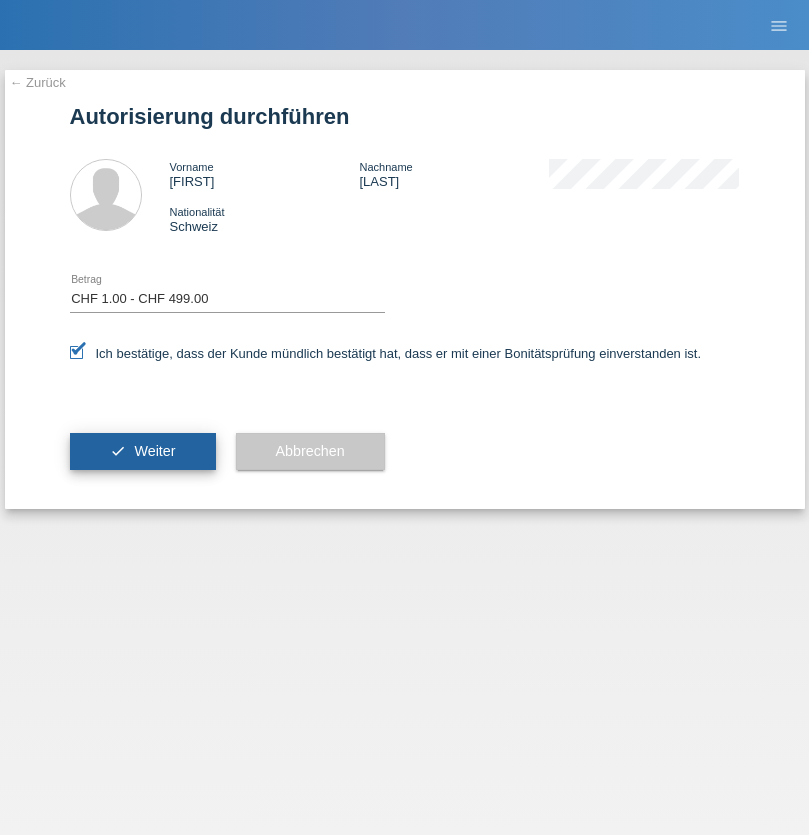 click on "Weiter" at bounding box center [154, 451] 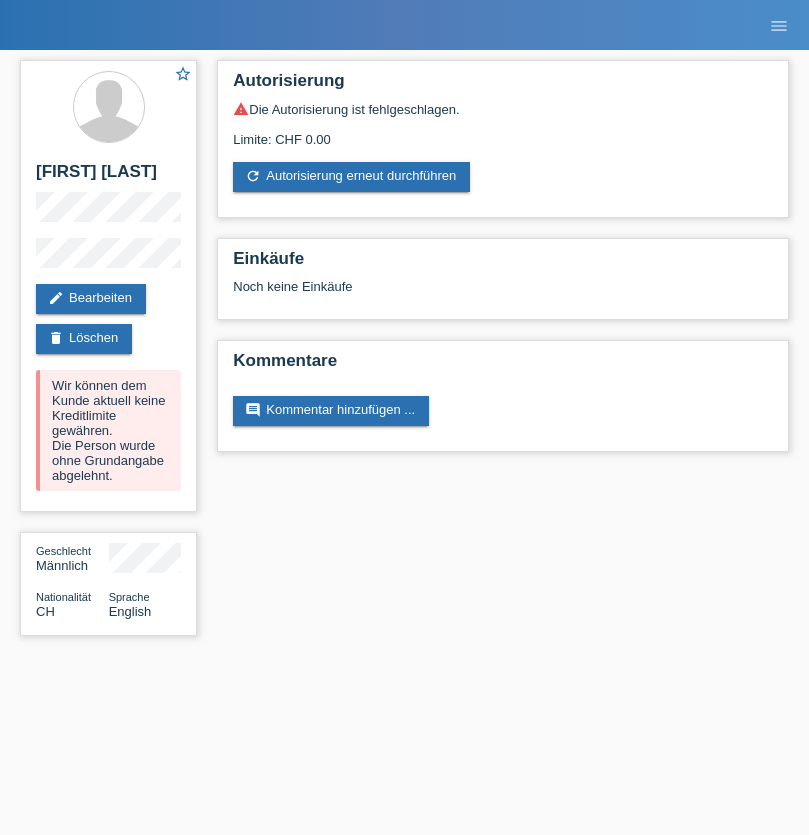 scroll, scrollTop: 0, scrollLeft: 0, axis: both 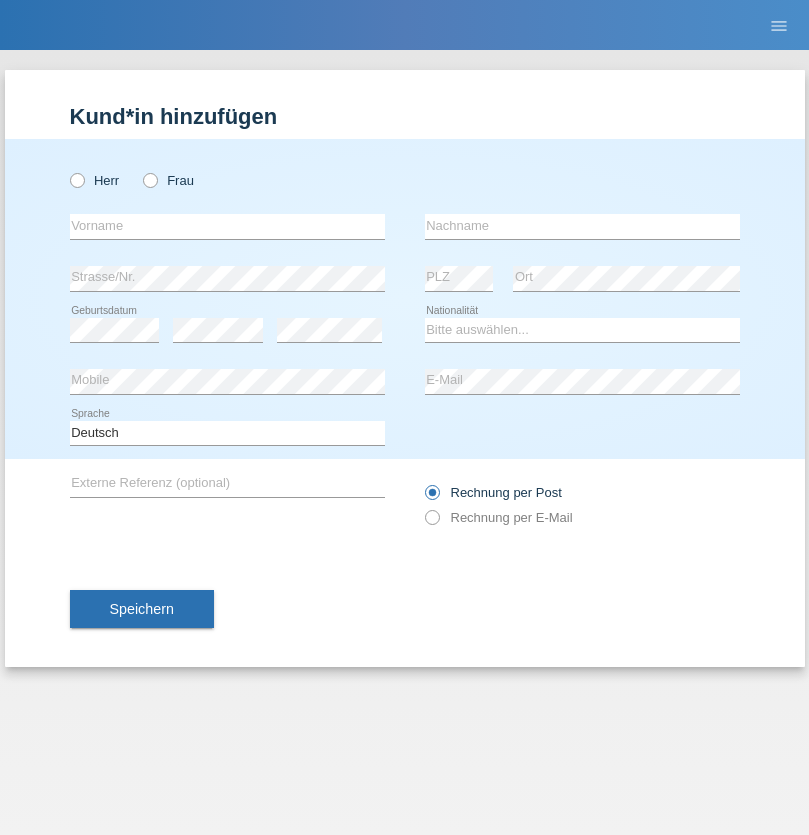 radio on "true" 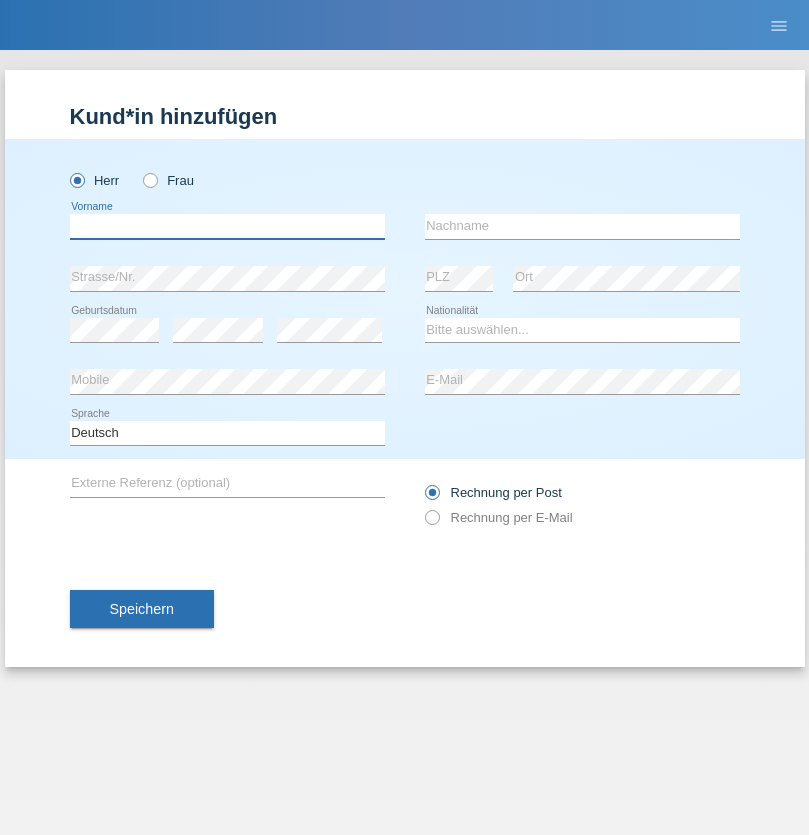 click at bounding box center [227, 226] 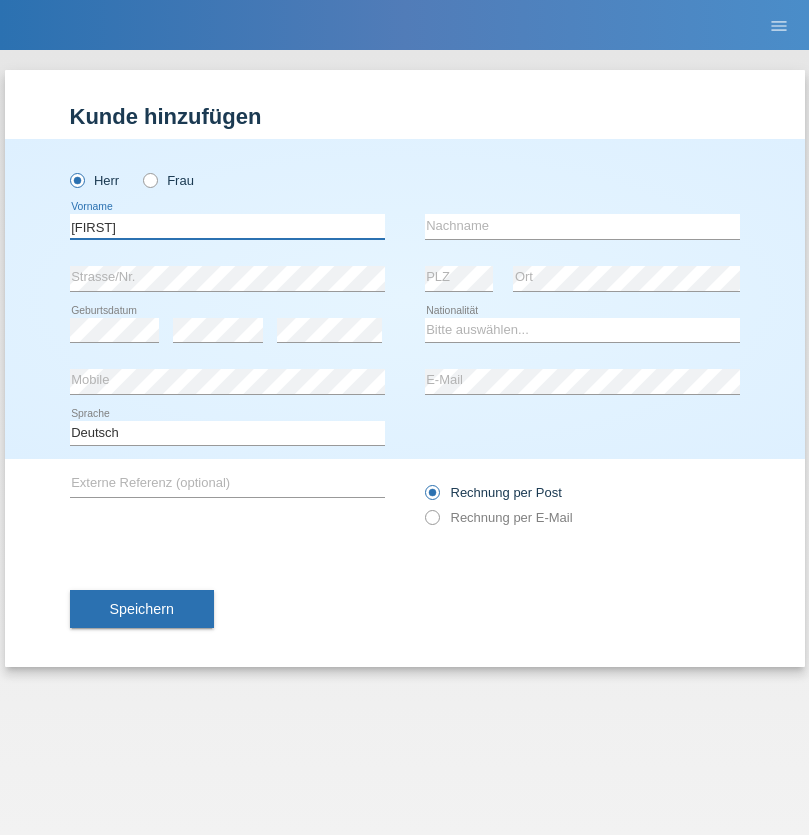 type on "[FIRST]" 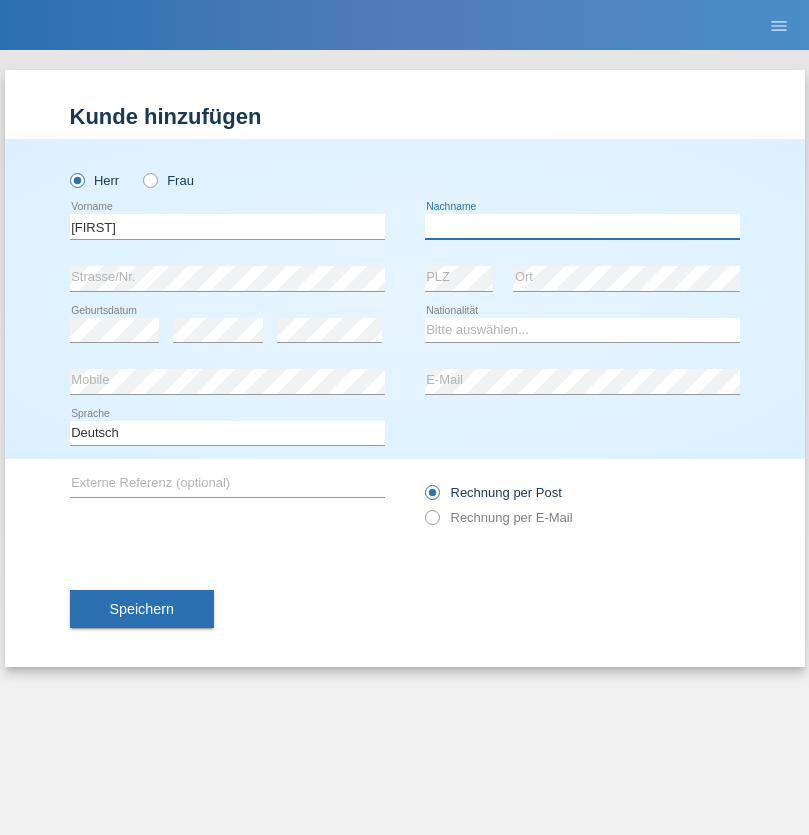 click at bounding box center [582, 226] 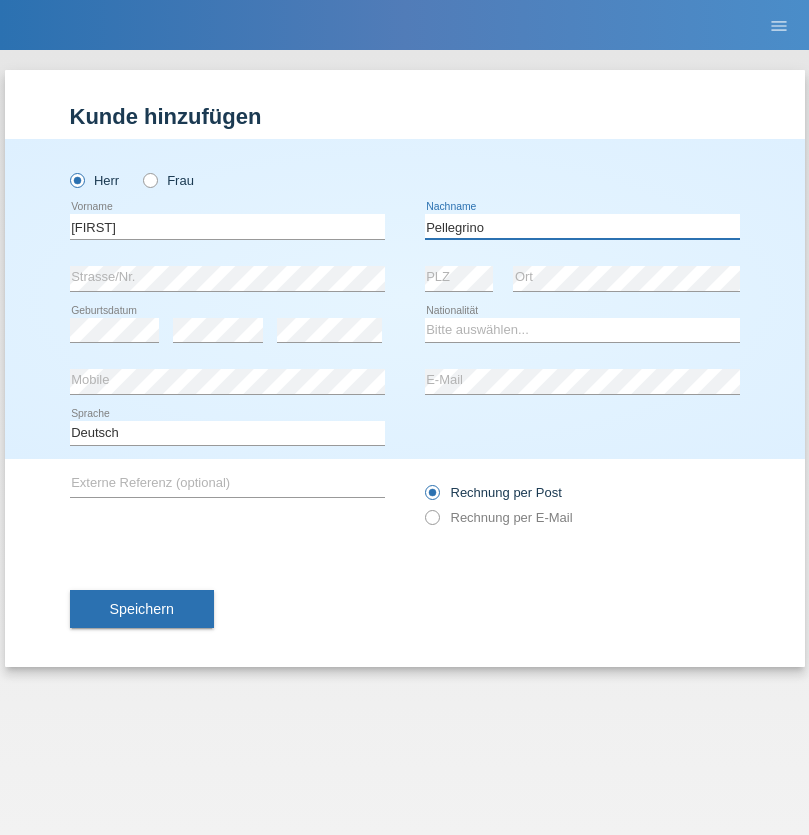 type on "Pellegrino" 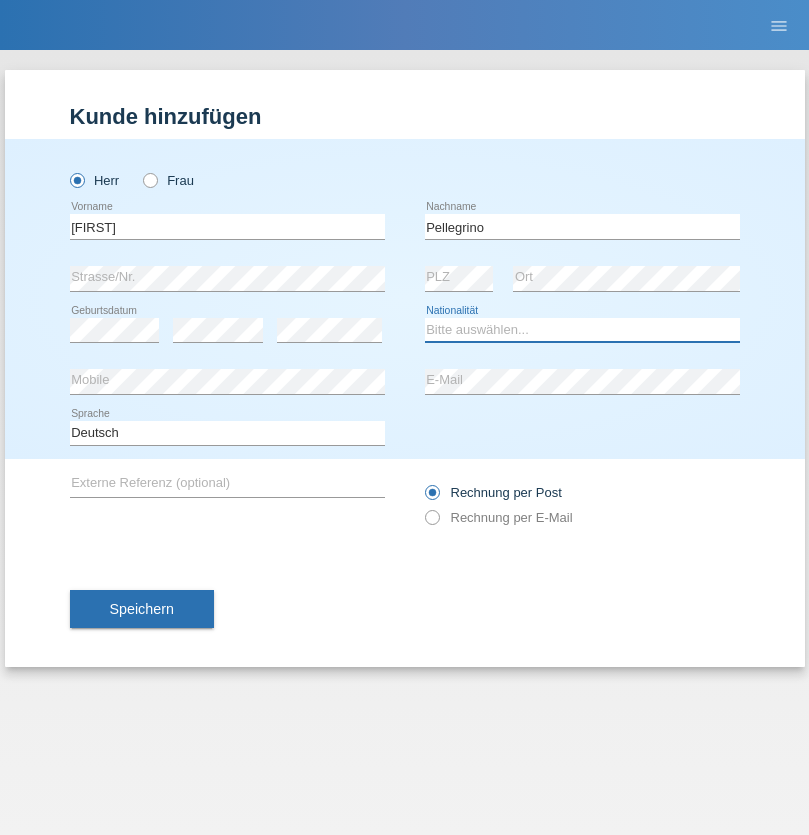 select on "IT" 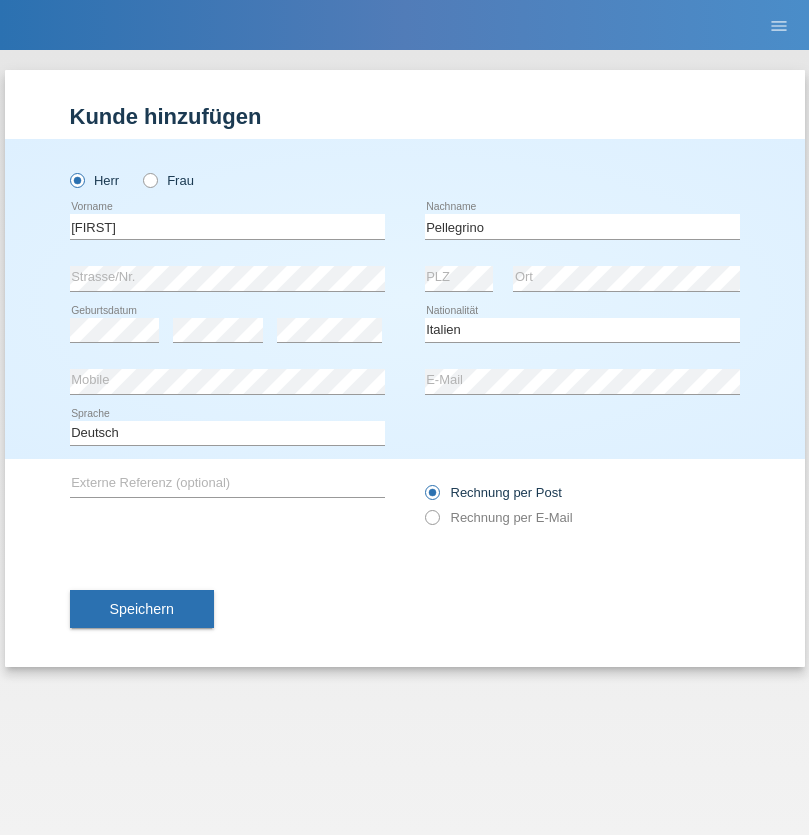 select on "C" 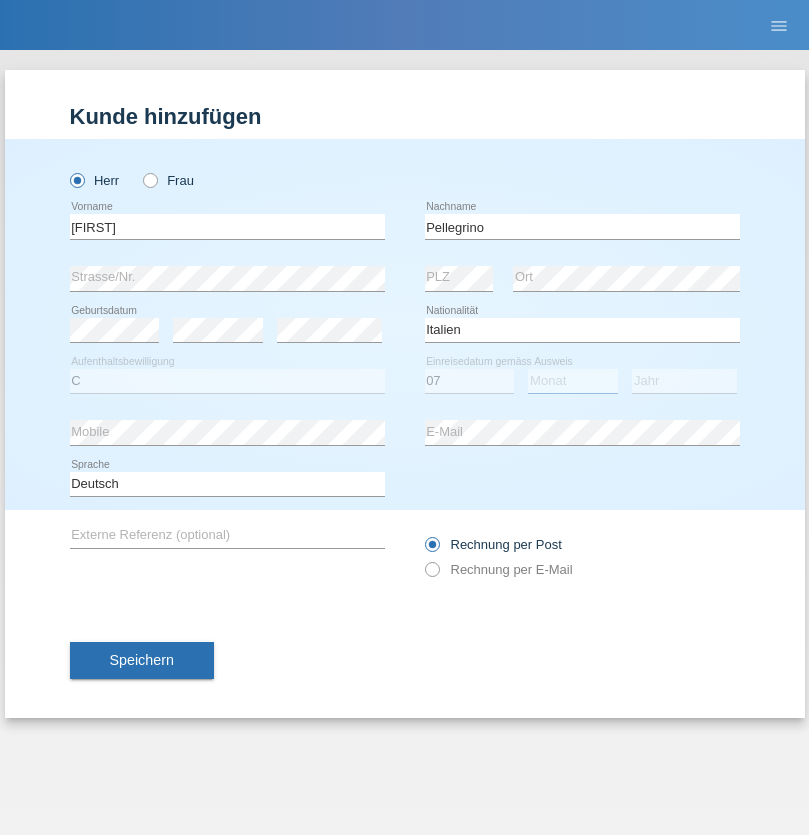 select on "07" 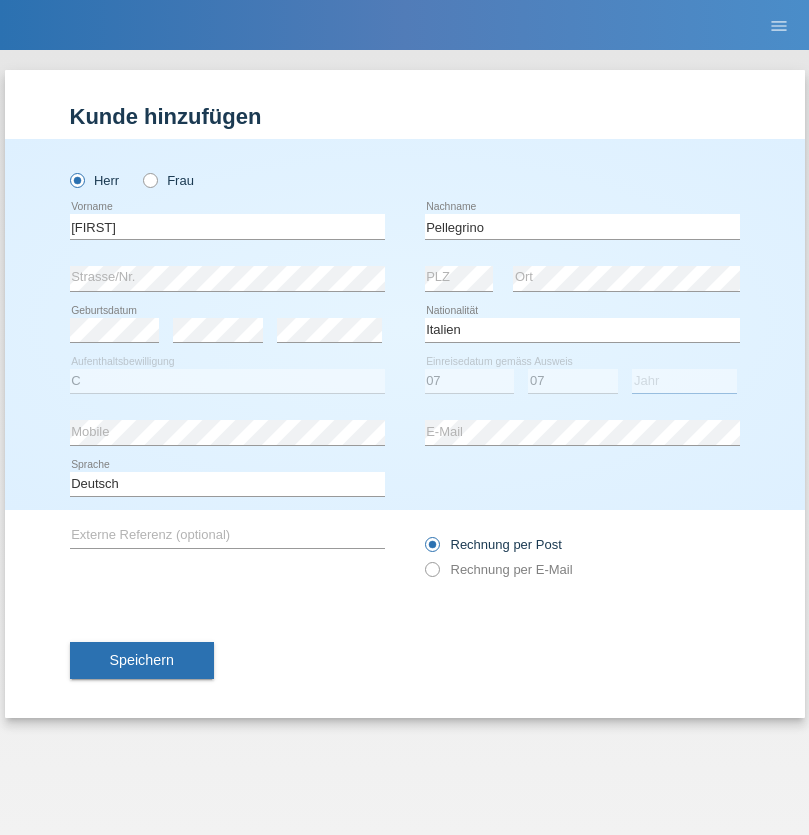 select on "2021" 